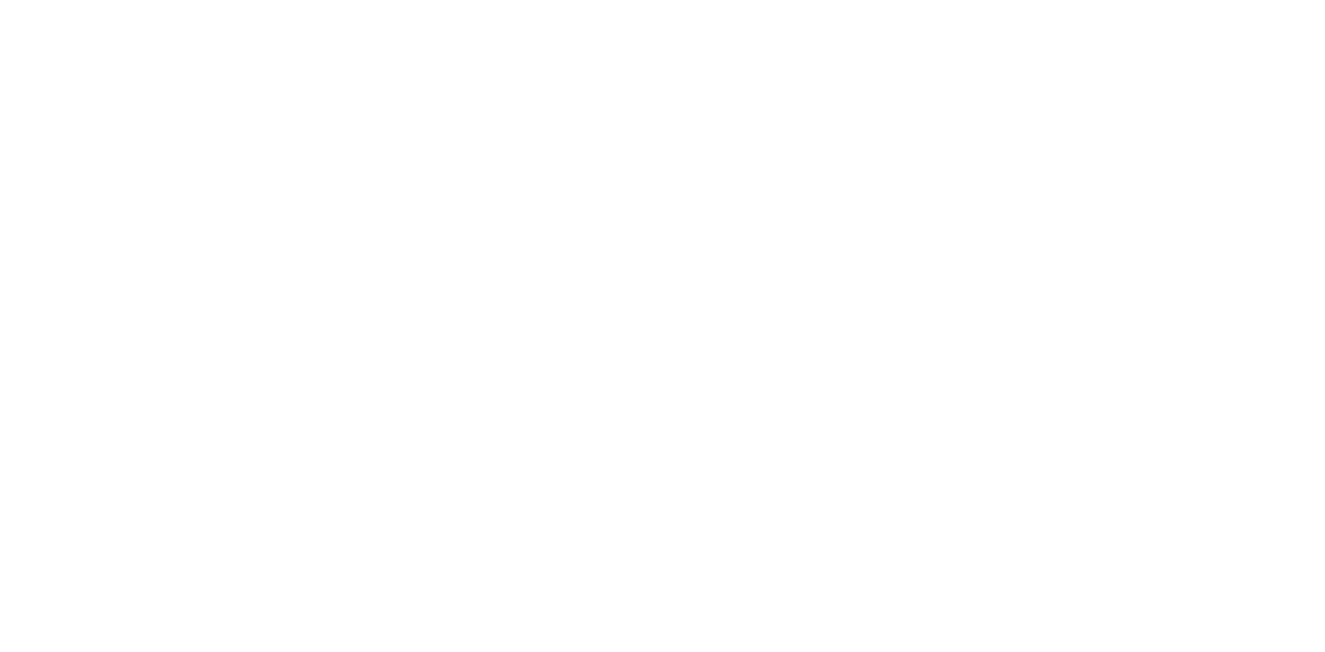 scroll, scrollTop: 0, scrollLeft: 0, axis: both 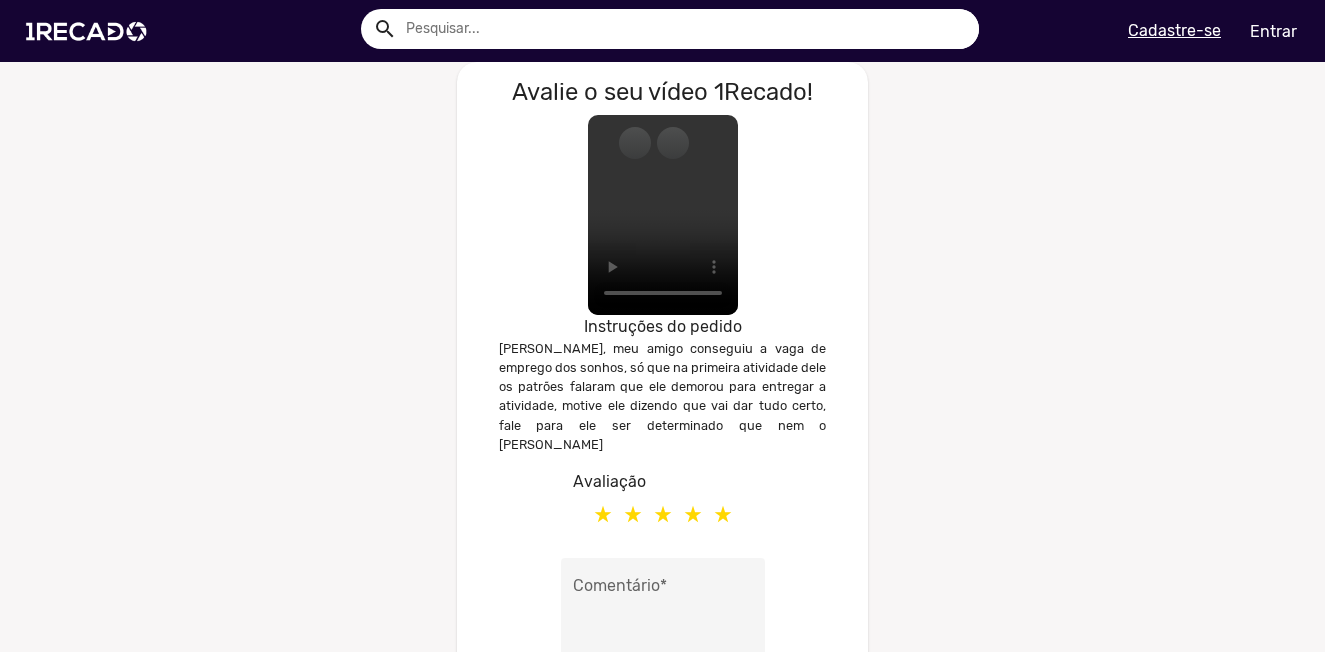 click 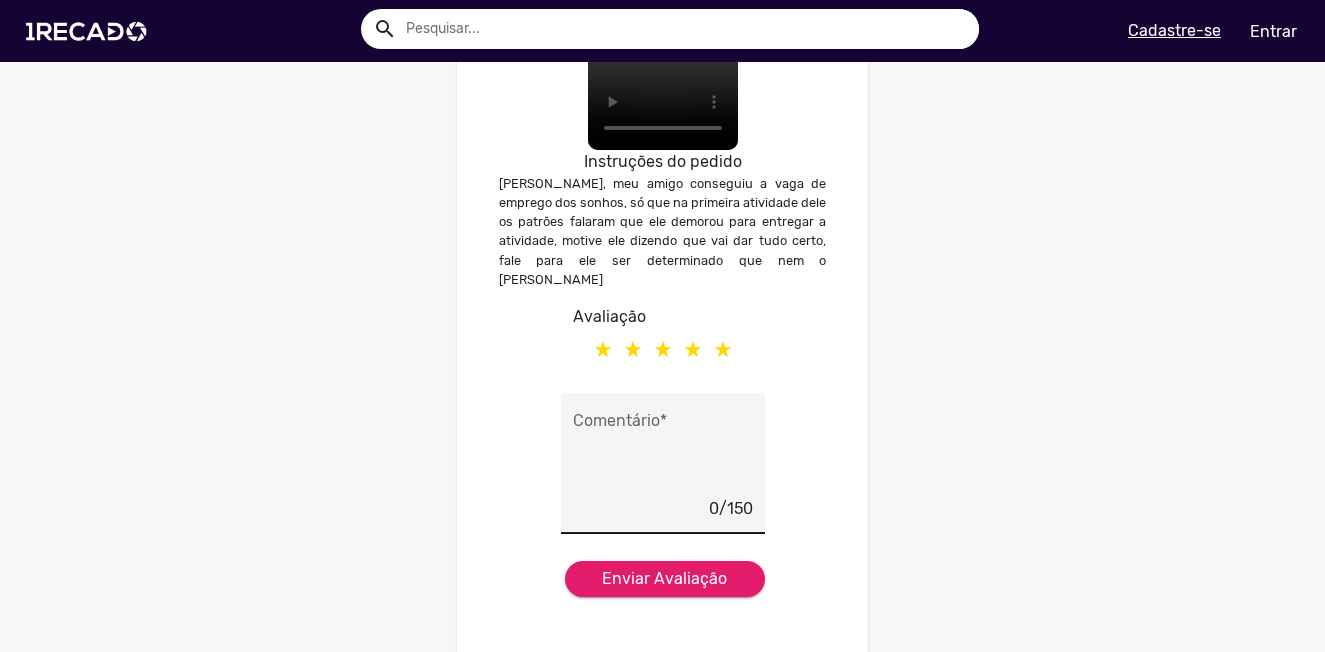 scroll, scrollTop: 200, scrollLeft: 0, axis: vertical 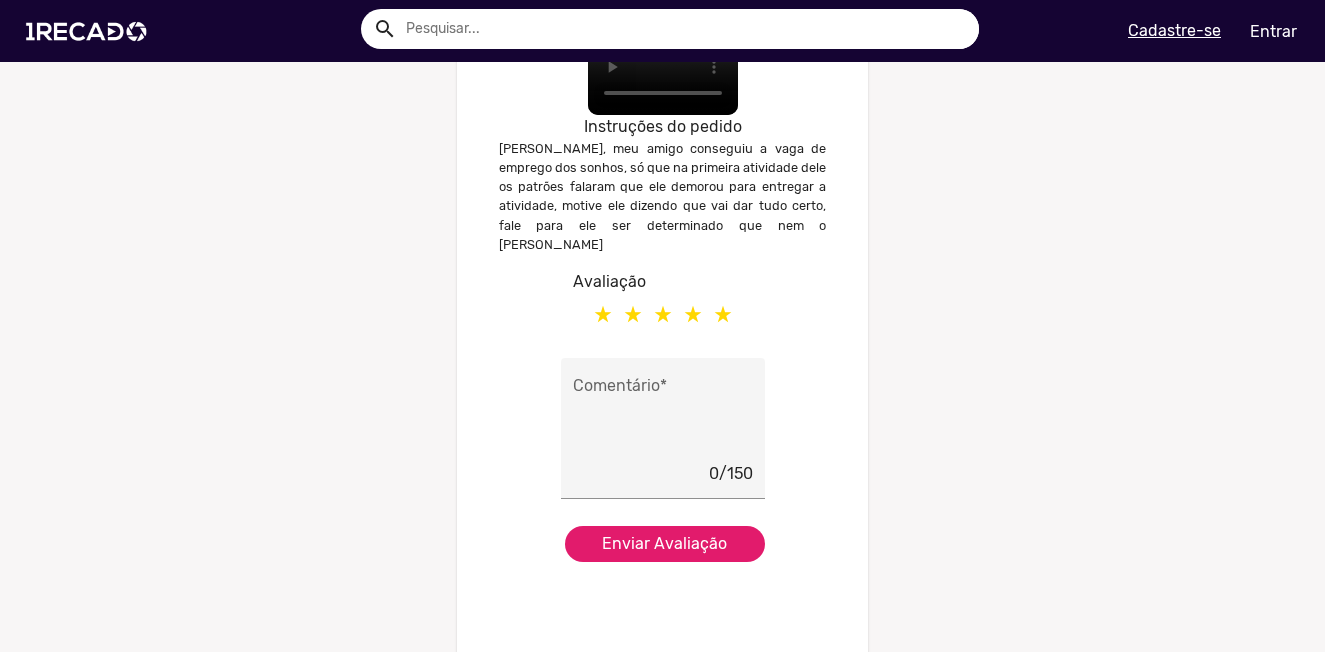 click on "Enviar Avaliação" 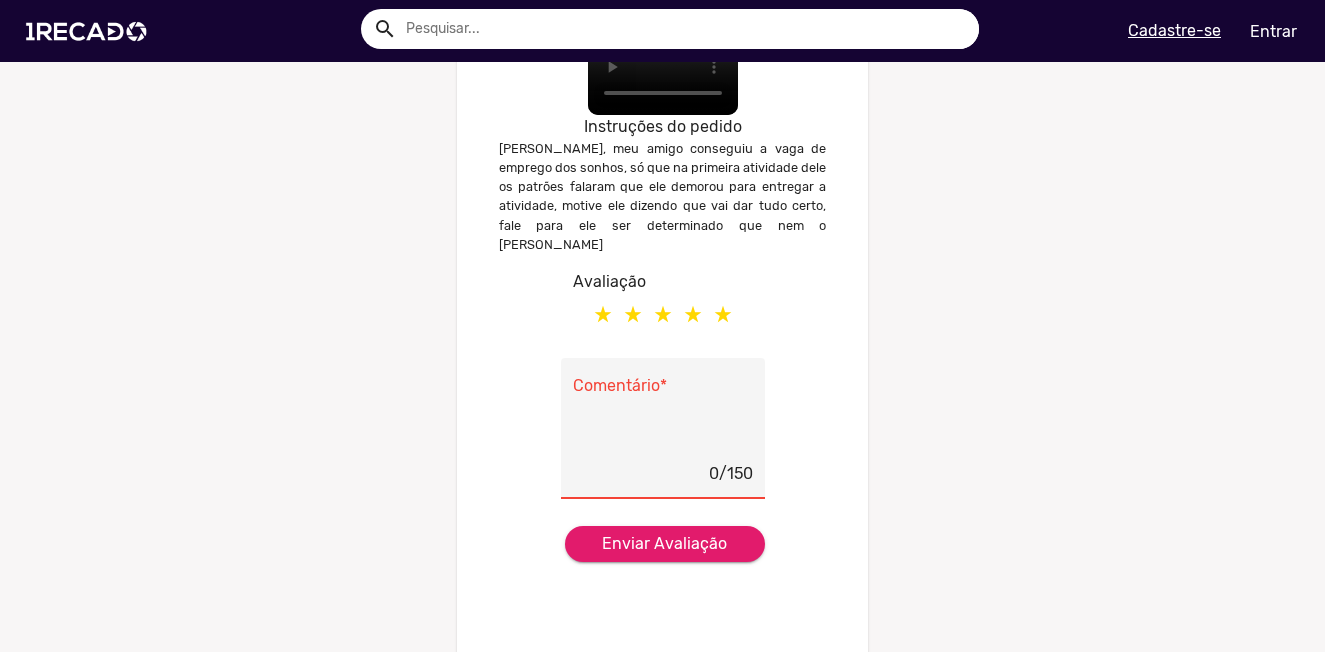 click on "0/150  Comentário  *" 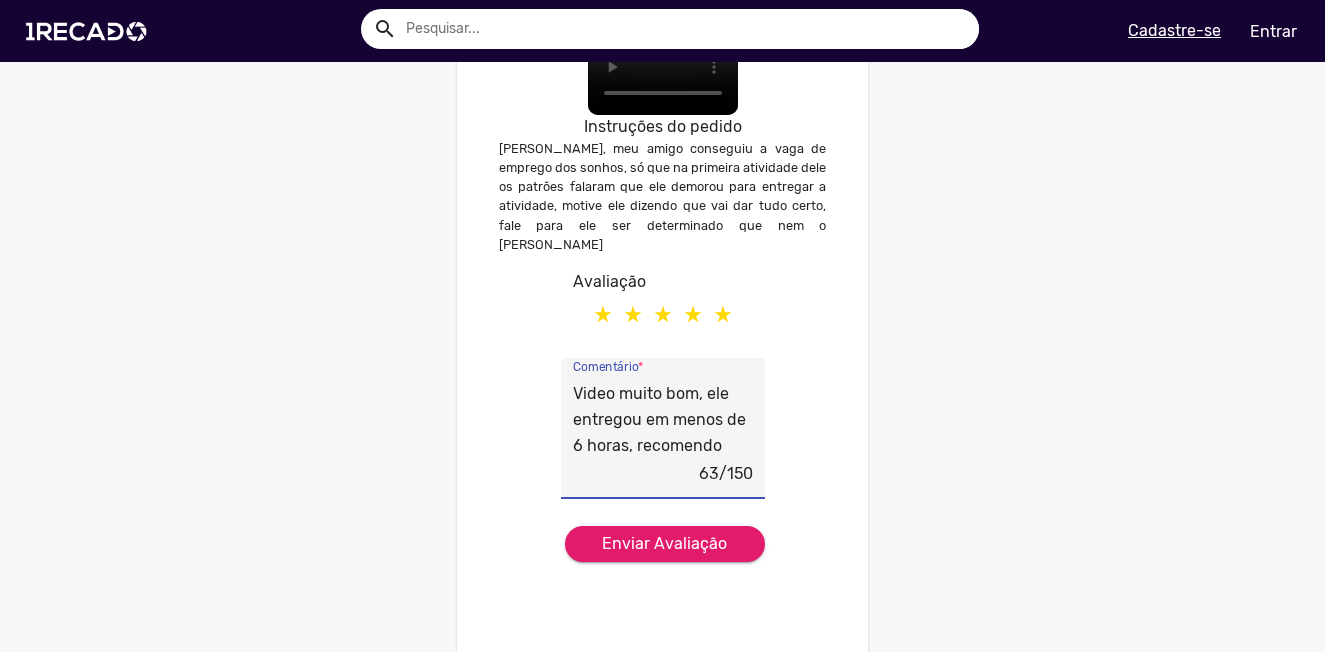 scroll, scrollTop: 20, scrollLeft: 0, axis: vertical 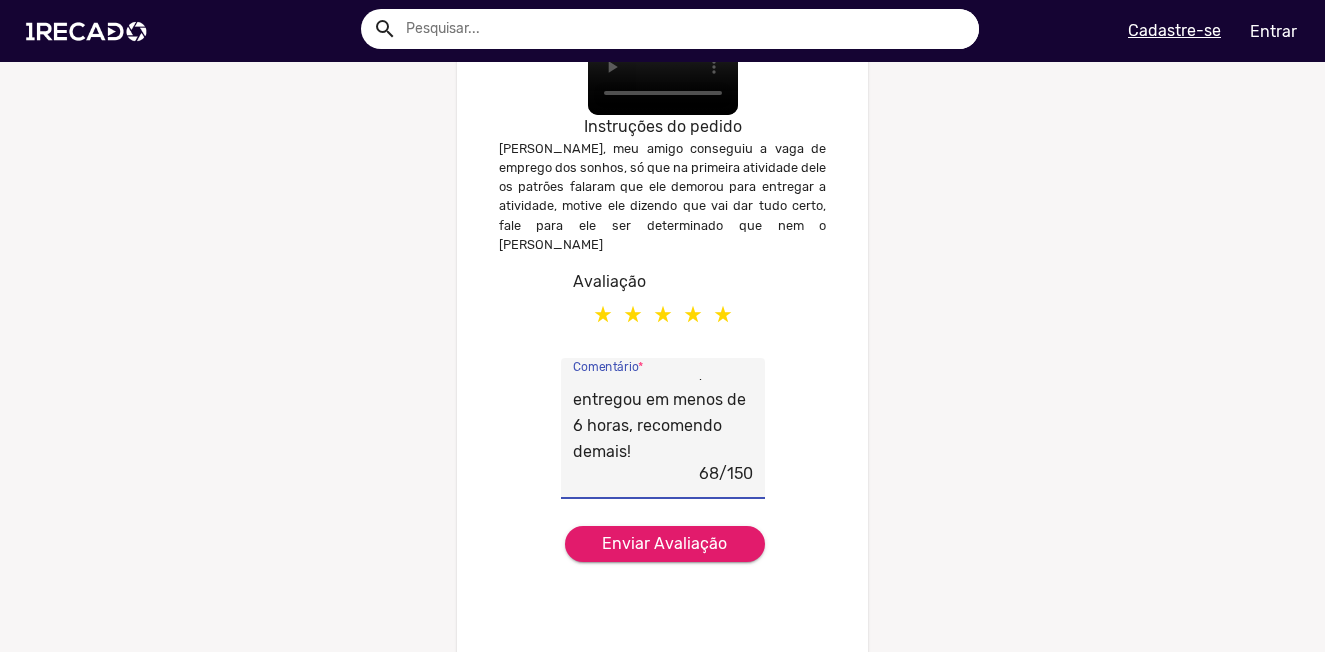 type on "Video muito bom, ele entregou em menos de 6 horas, recomendo demais!" 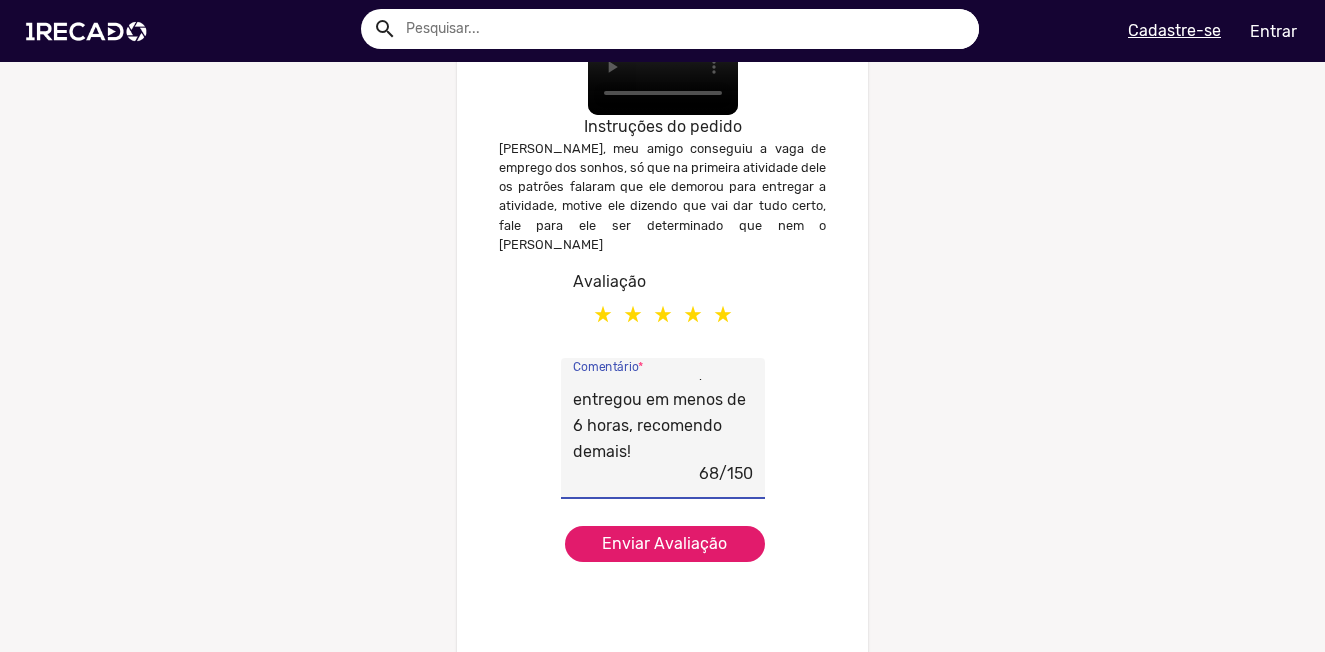 click on "Enviar Avaliação" 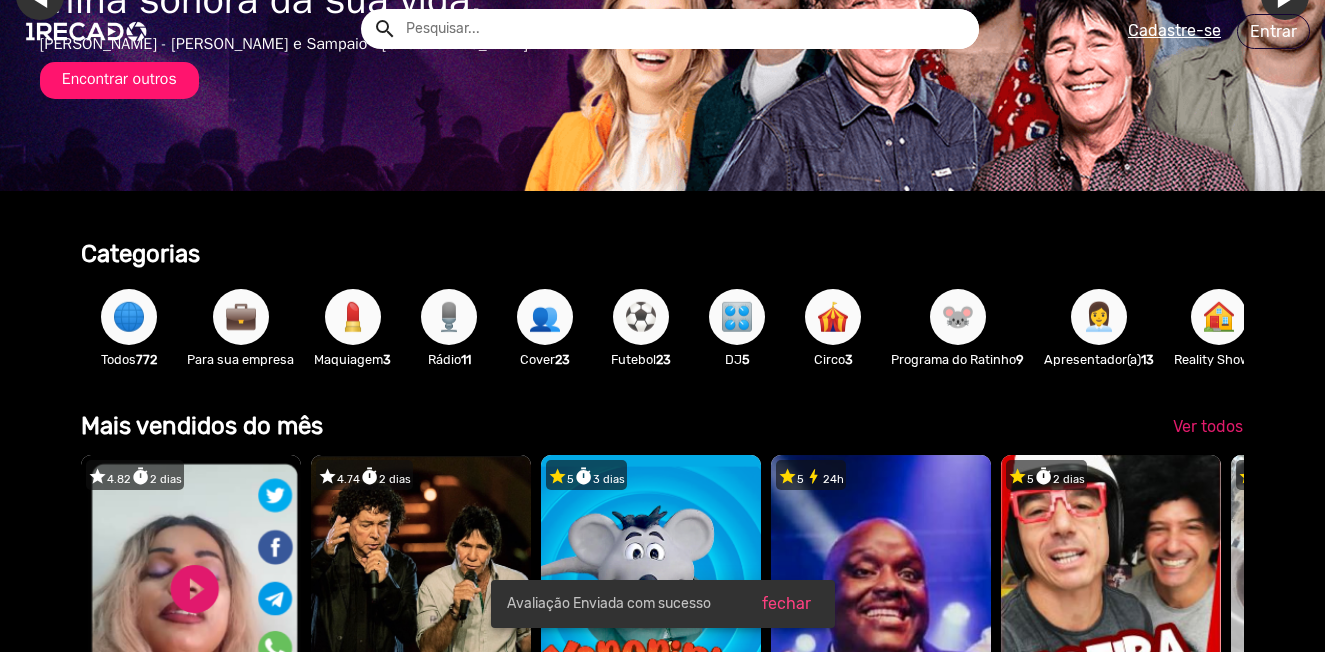 scroll, scrollTop: 0, scrollLeft: 0, axis: both 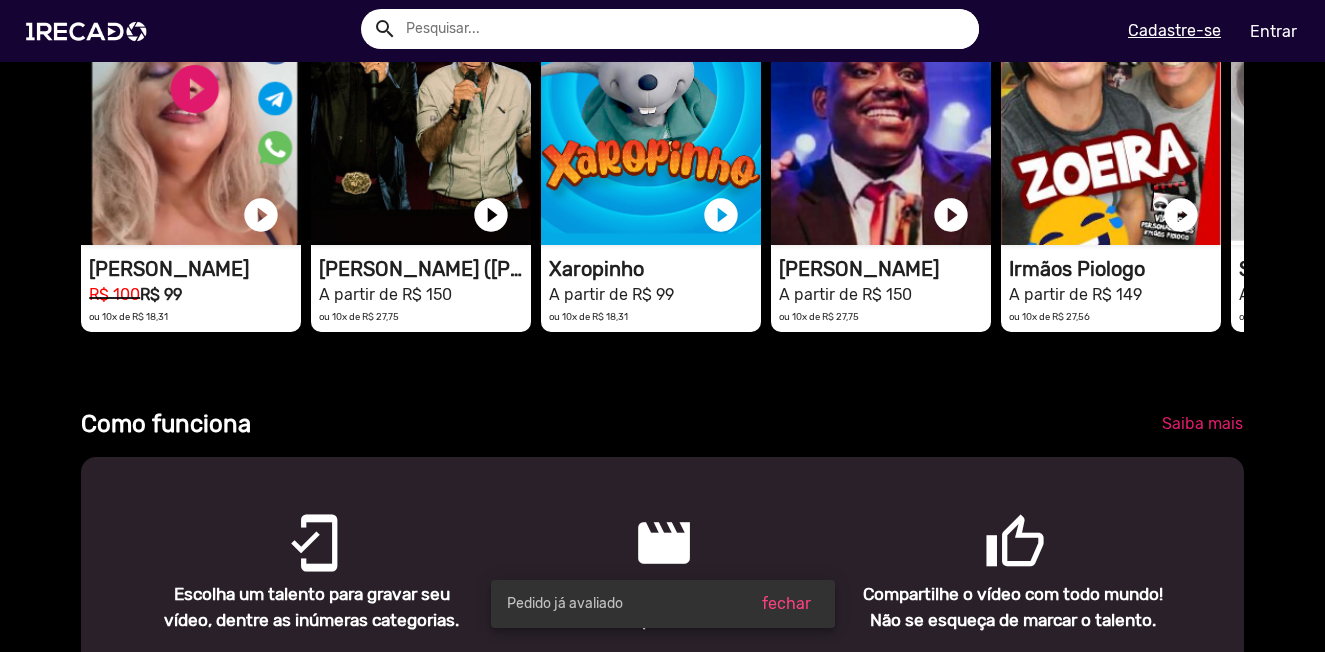 click on "Pedido já avaliado" at bounding box center [565, 604] 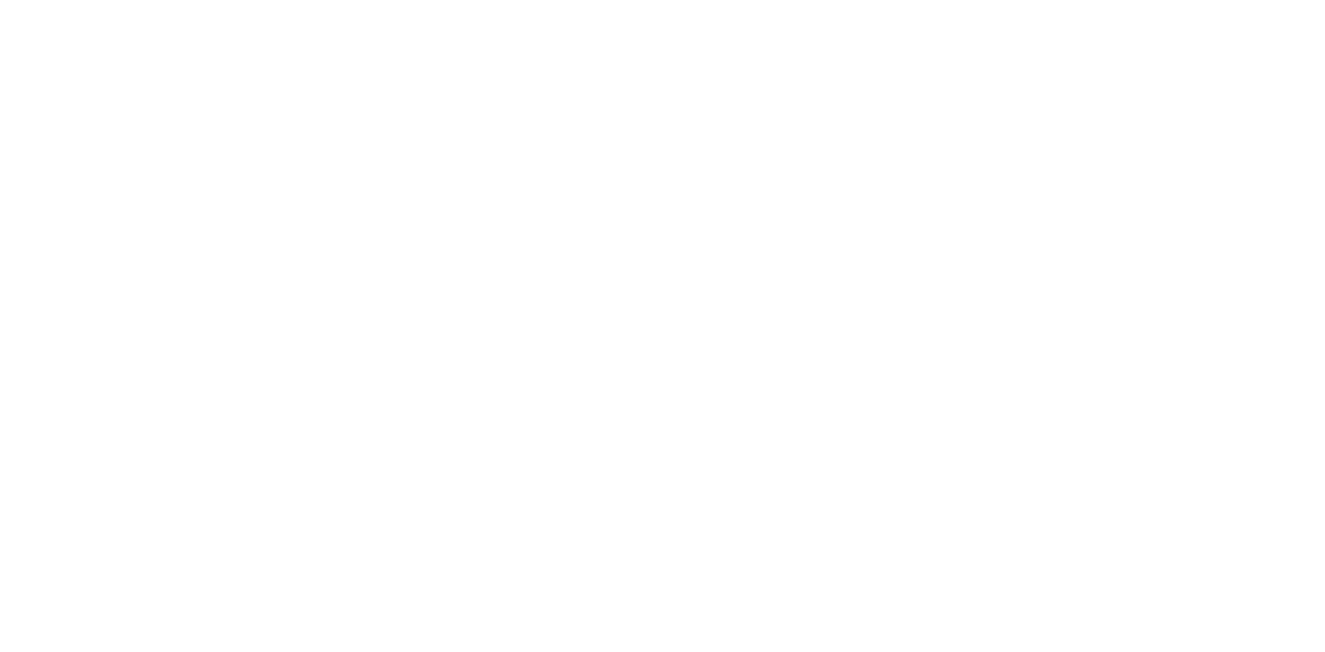 scroll, scrollTop: 0, scrollLeft: 0, axis: both 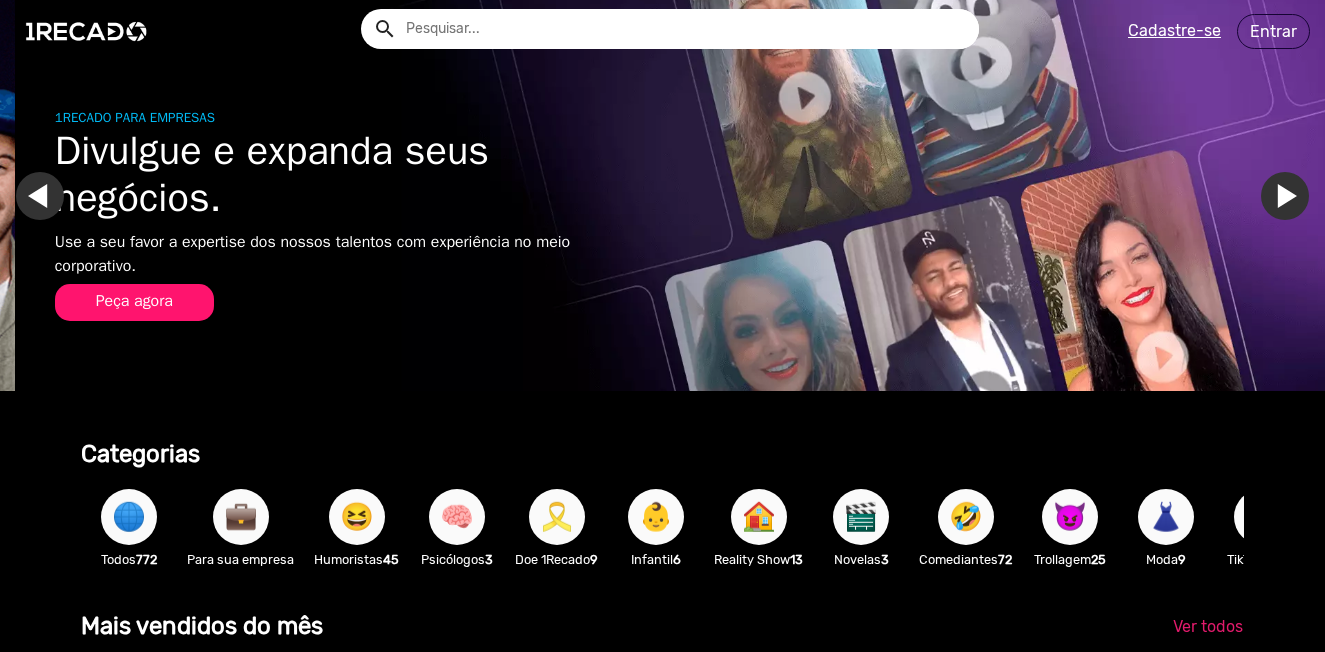 click at bounding box center (677, 195) 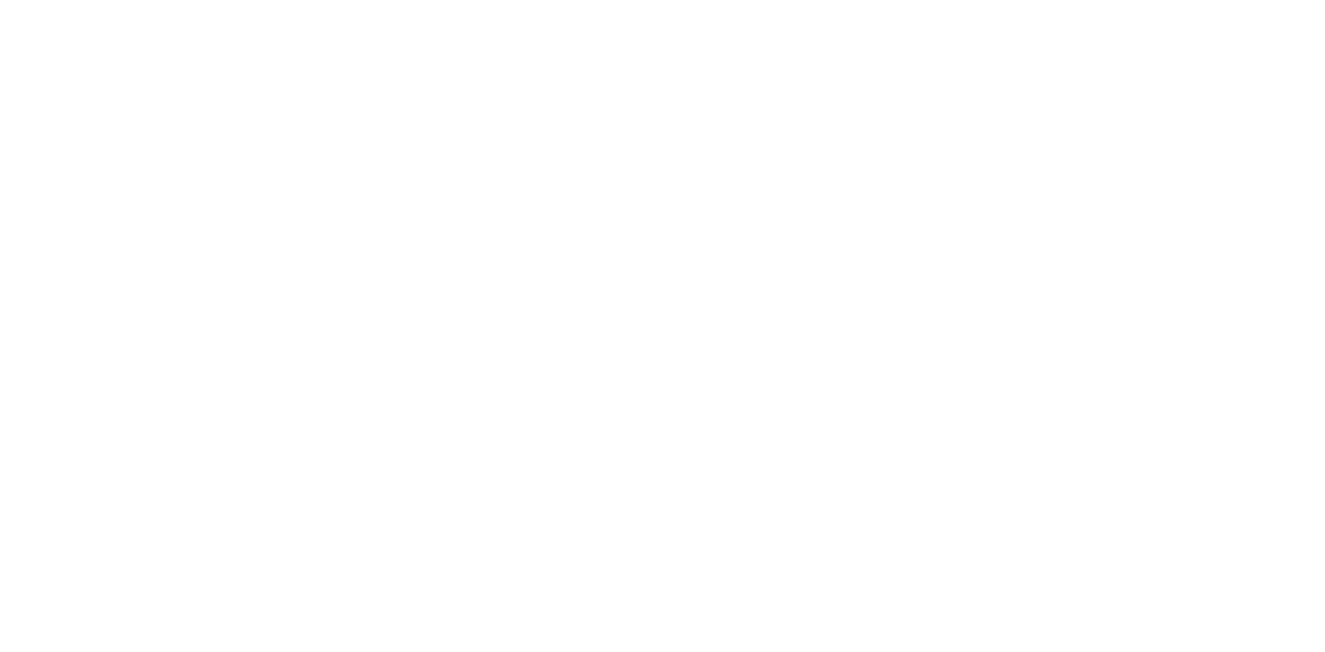 scroll, scrollTop: 0, scrollLeft: 0, axis: both 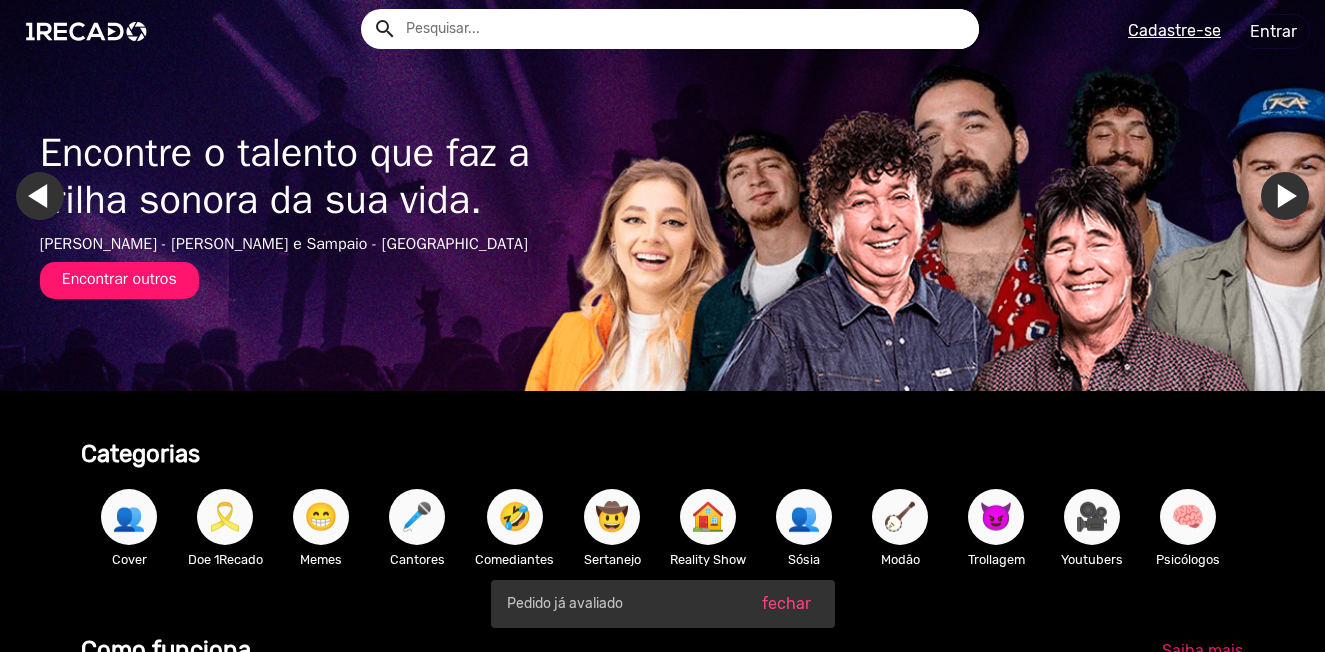 click at bounding box center [662, 195] 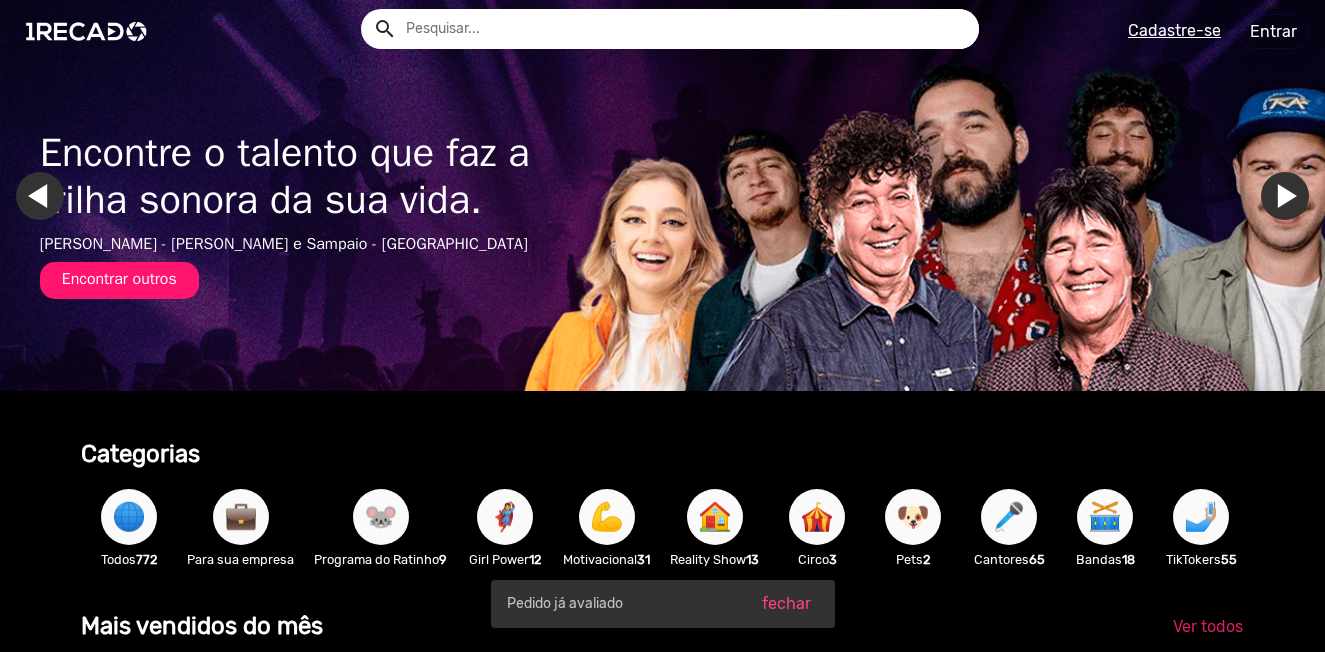 scroll, scrollTop: 0, scrollLeft: 0, axis: both 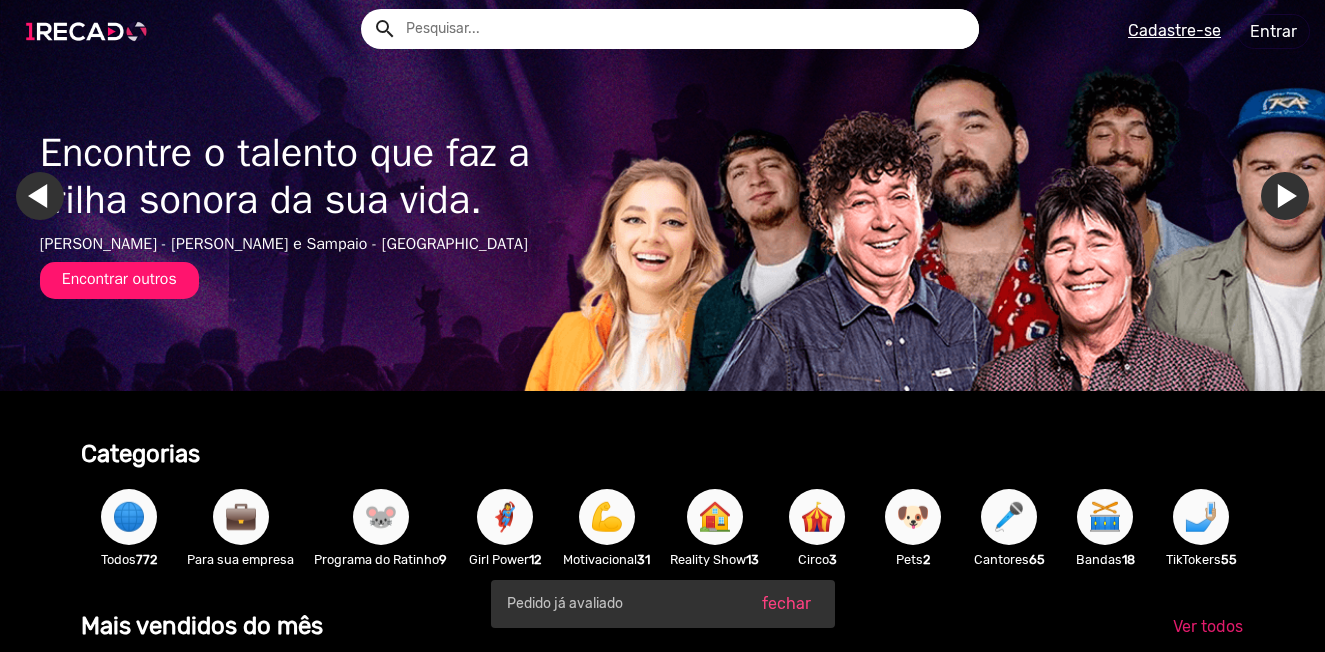 click at bounding box center [90, 31] 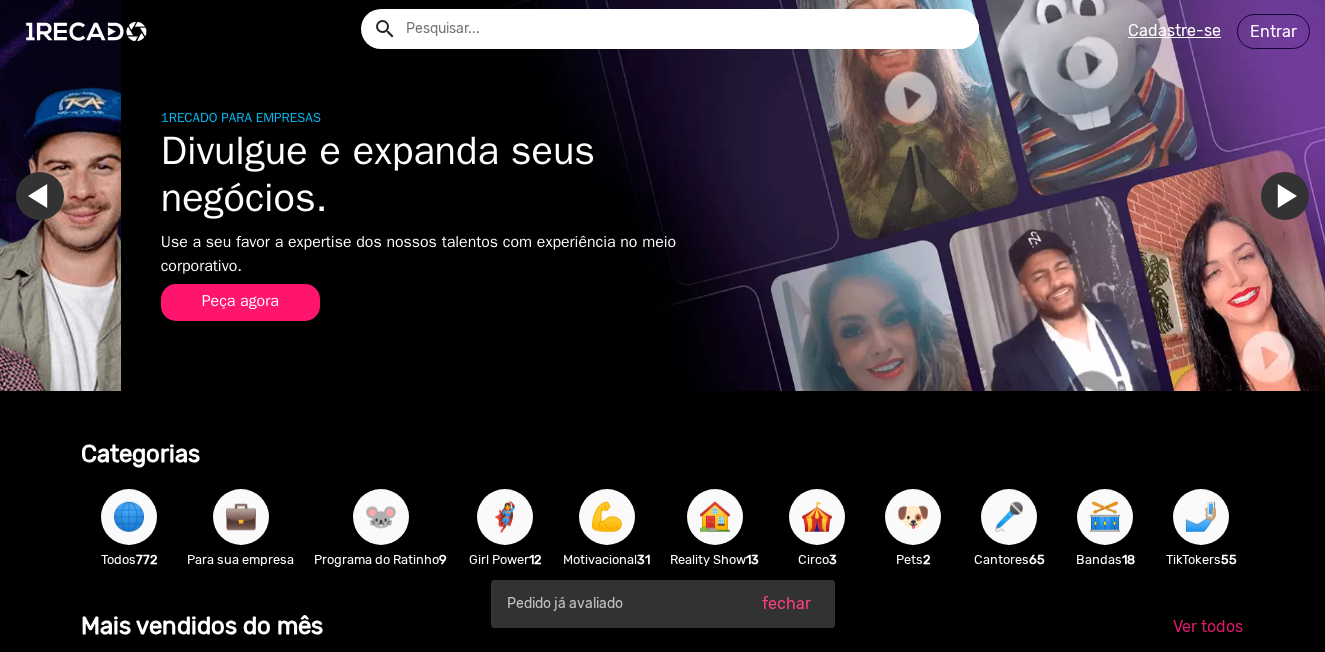 scroll, scrollTop: 0, scrollLeft: 1310, axis: horizontal 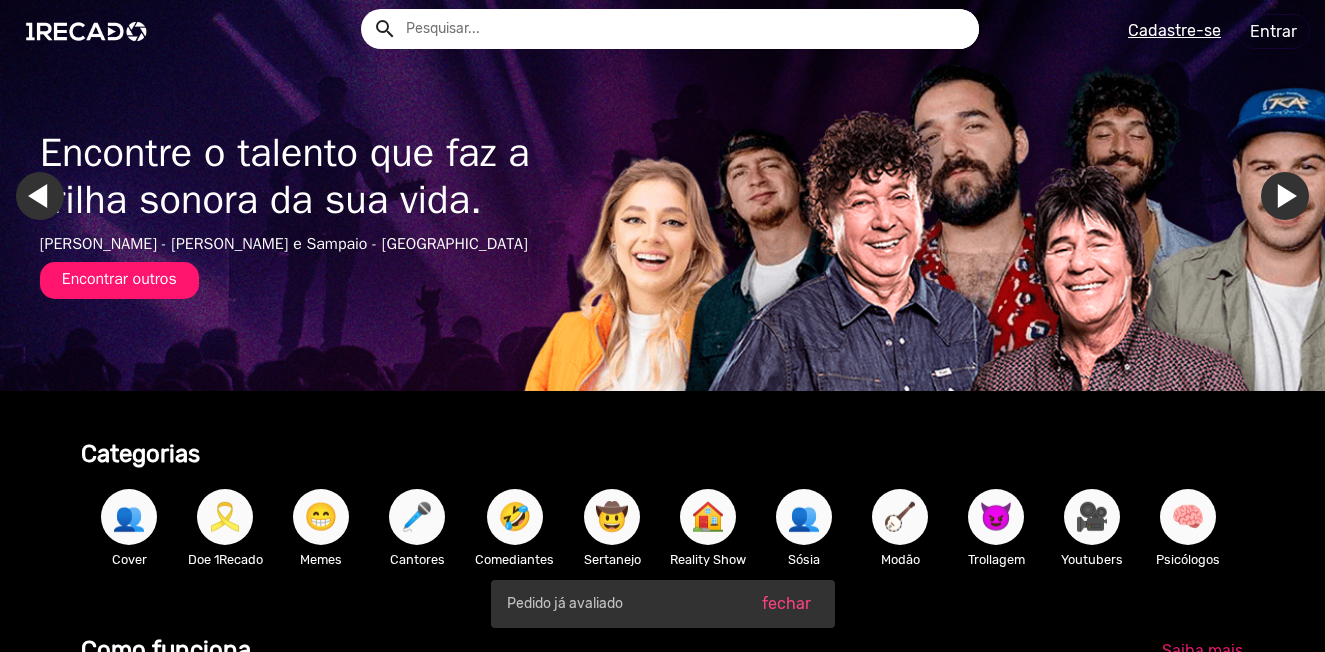 click at bounding box center (662, 195) 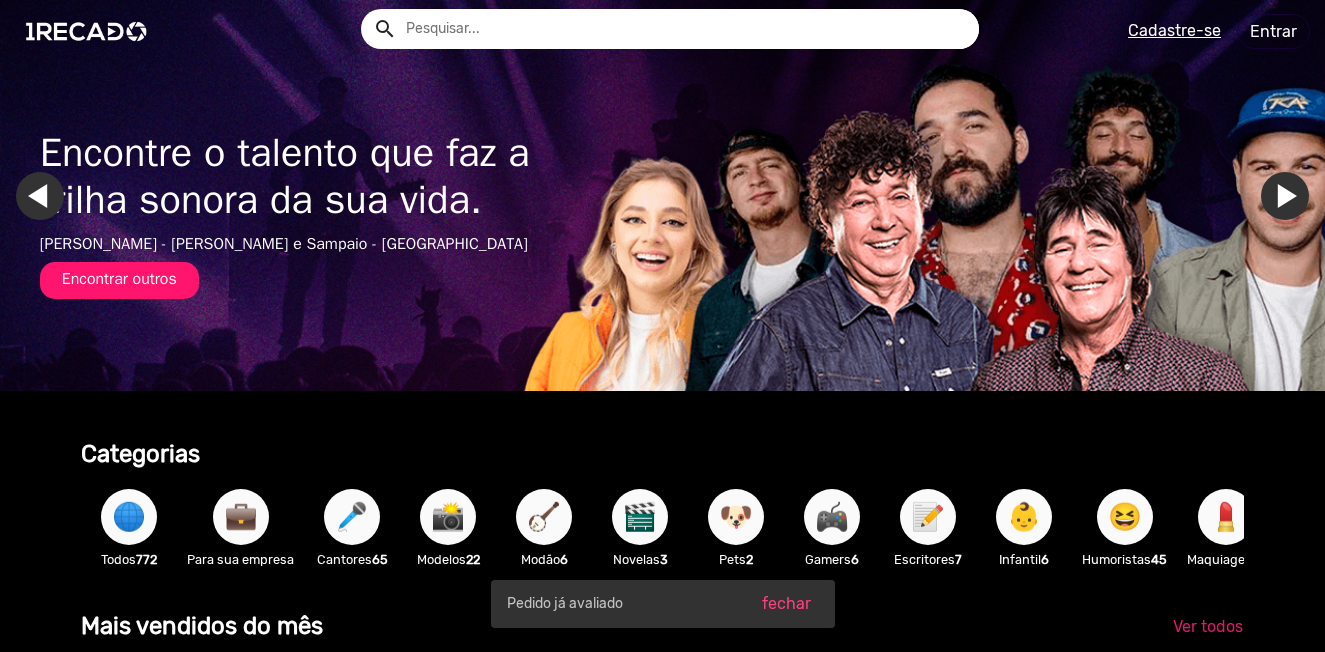 scroll, scrollTop: 0, scrollLeft: 0, axis: both 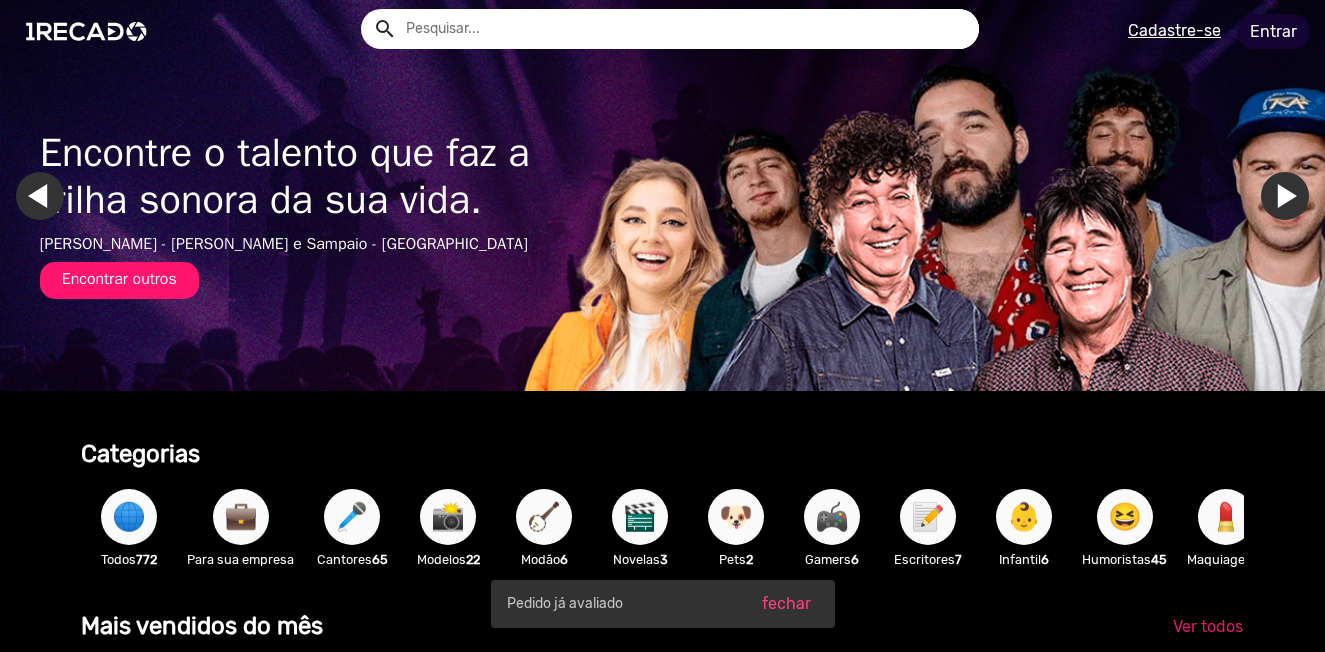 click on "Entrar" at bounding box center [1273, 31] 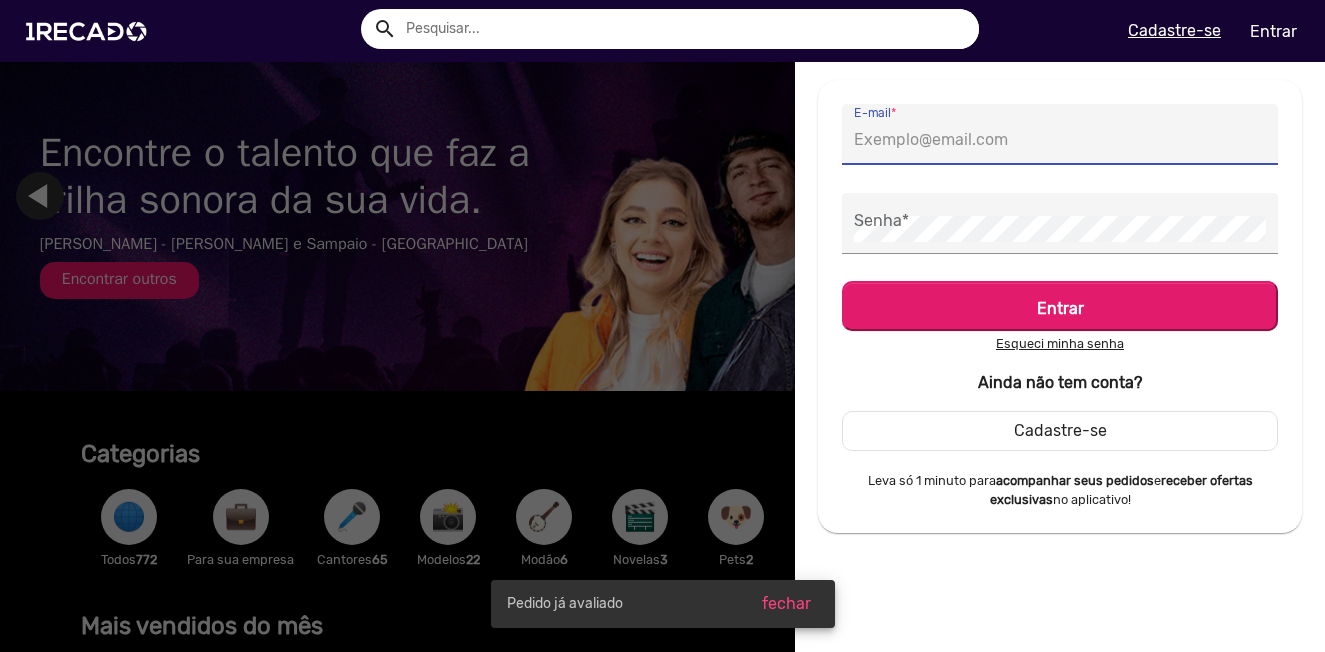 click on "E-mail  *" at bounding box center [1060, 140] 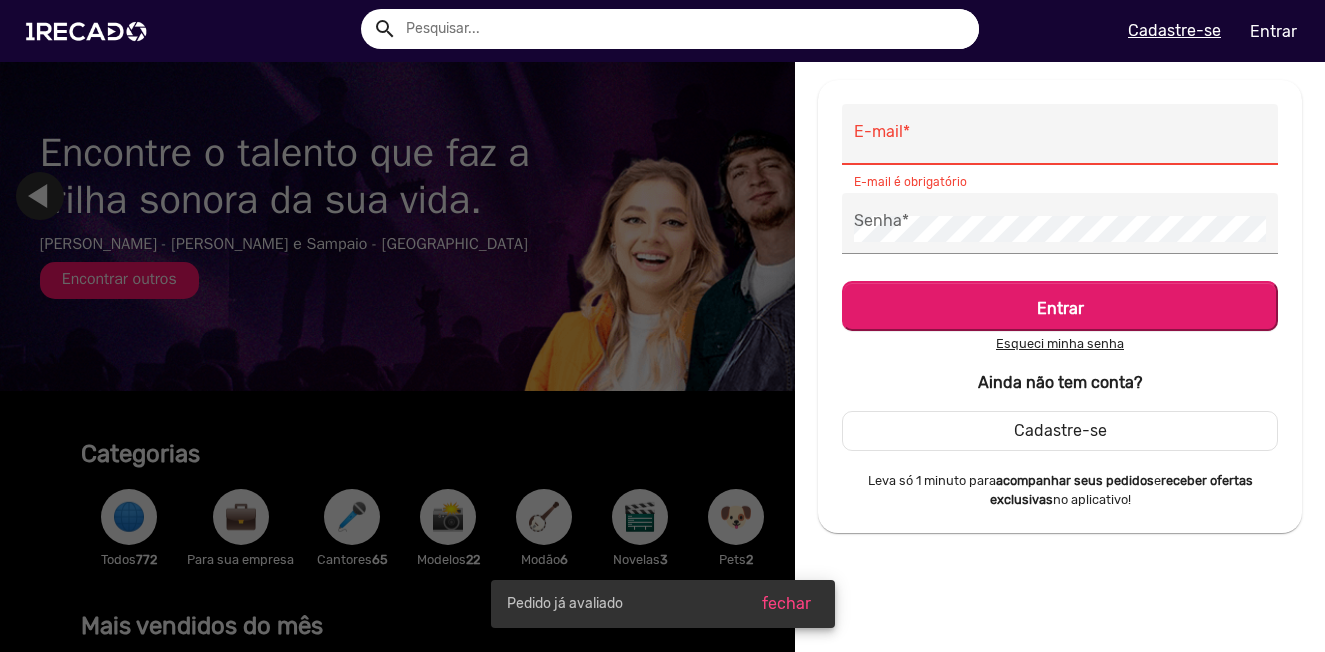 drag, startPoint x: 879, startPoint y: 212, endPoint x: 1008, endPoint y: 146, distance: 144.90341 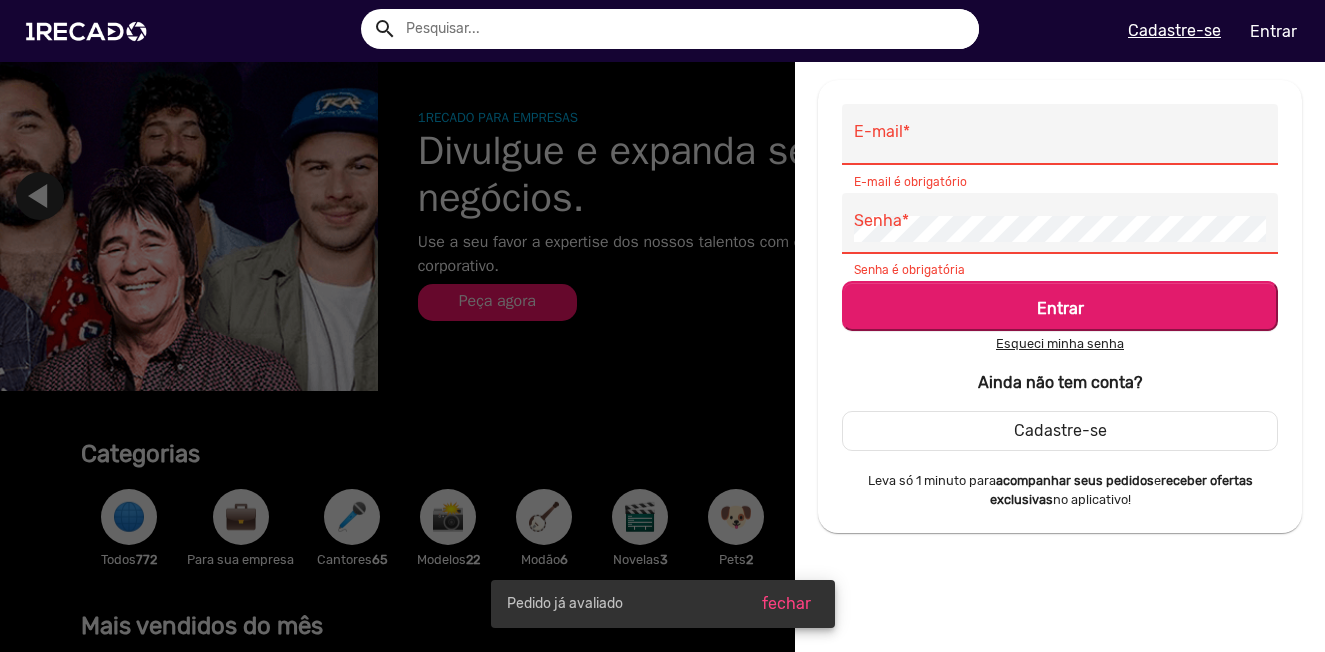click on "Cadastre-se" at bounding box center (1174, 31) 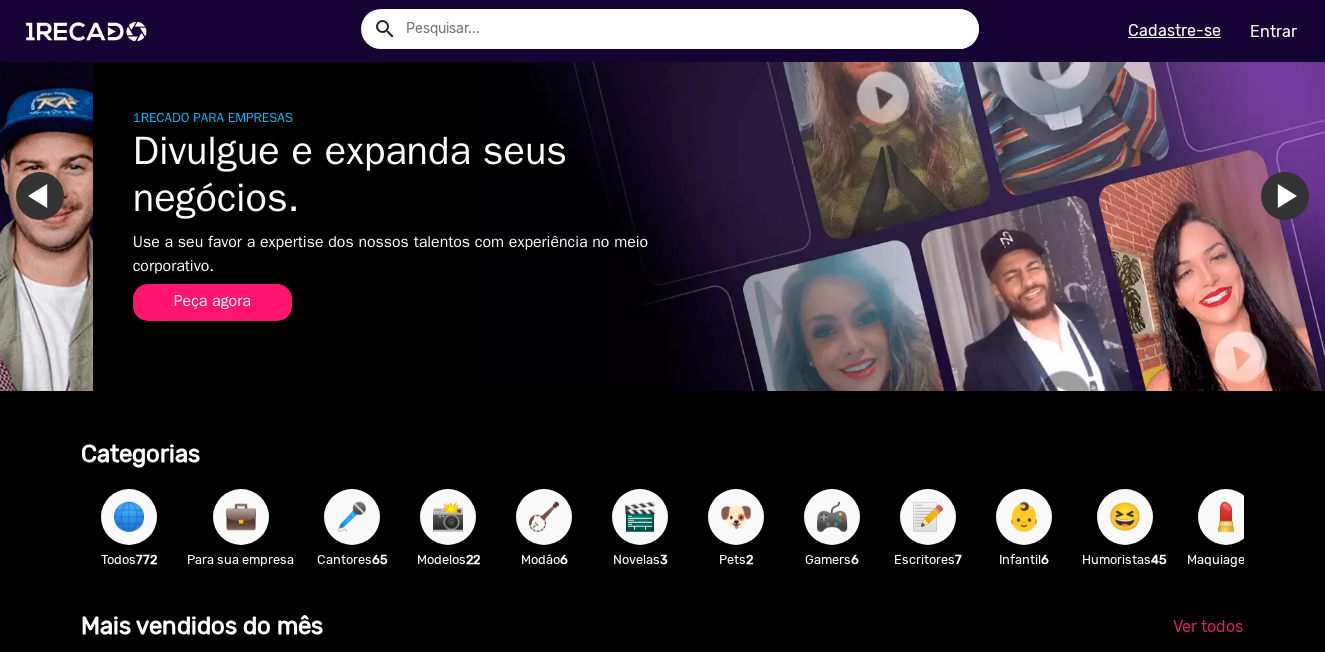 scroll, scrollTop: 0, scrollLeft: 0, axis: both 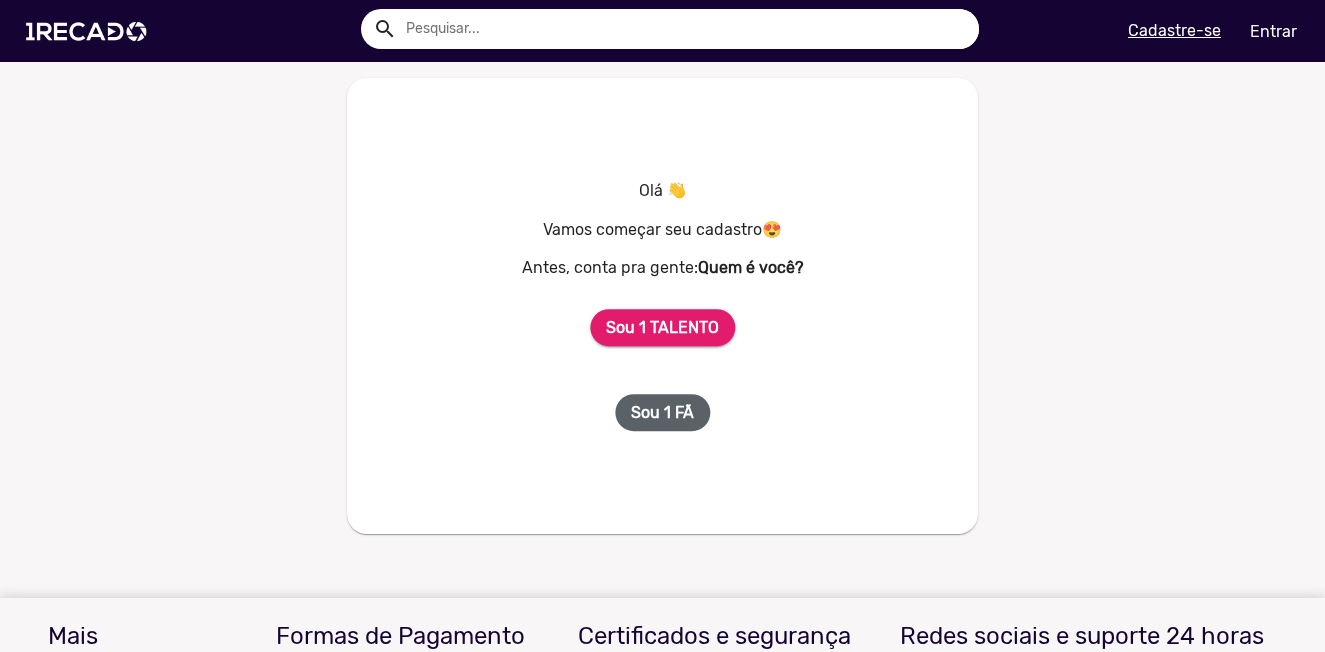click on "Sou 1 FÃ" 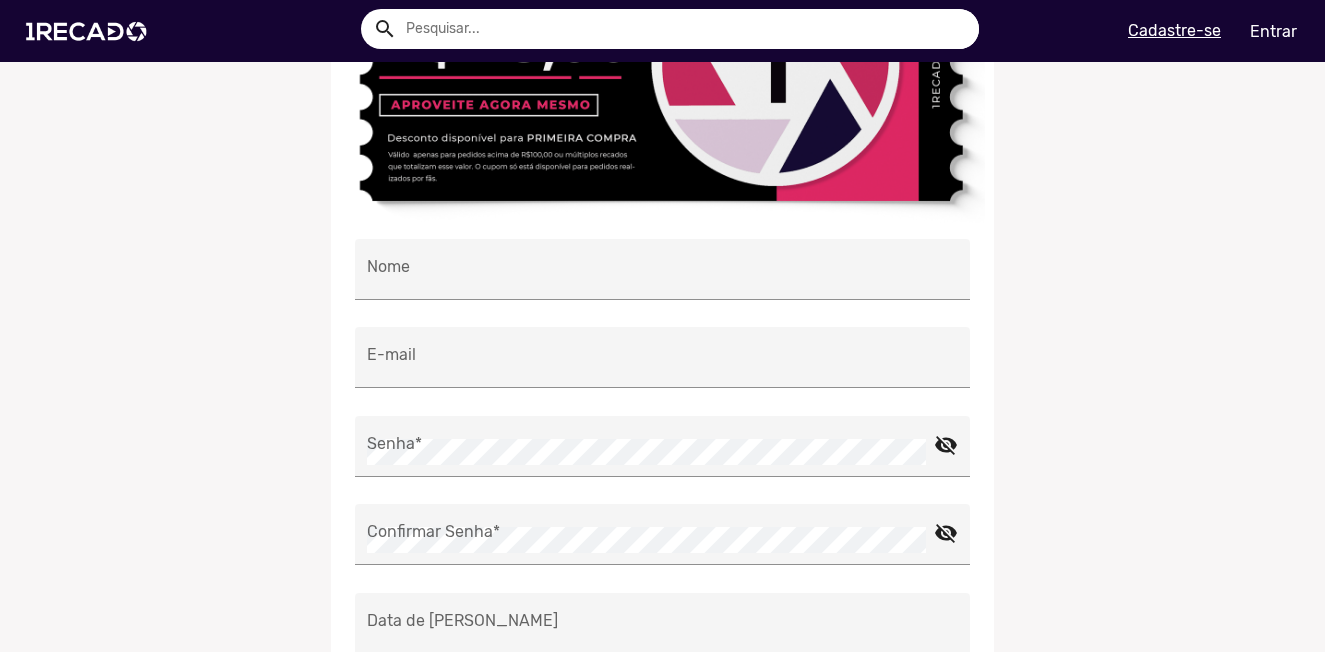 scroll, scrollTop: 300, scrollLeft: 0, axis: vertical 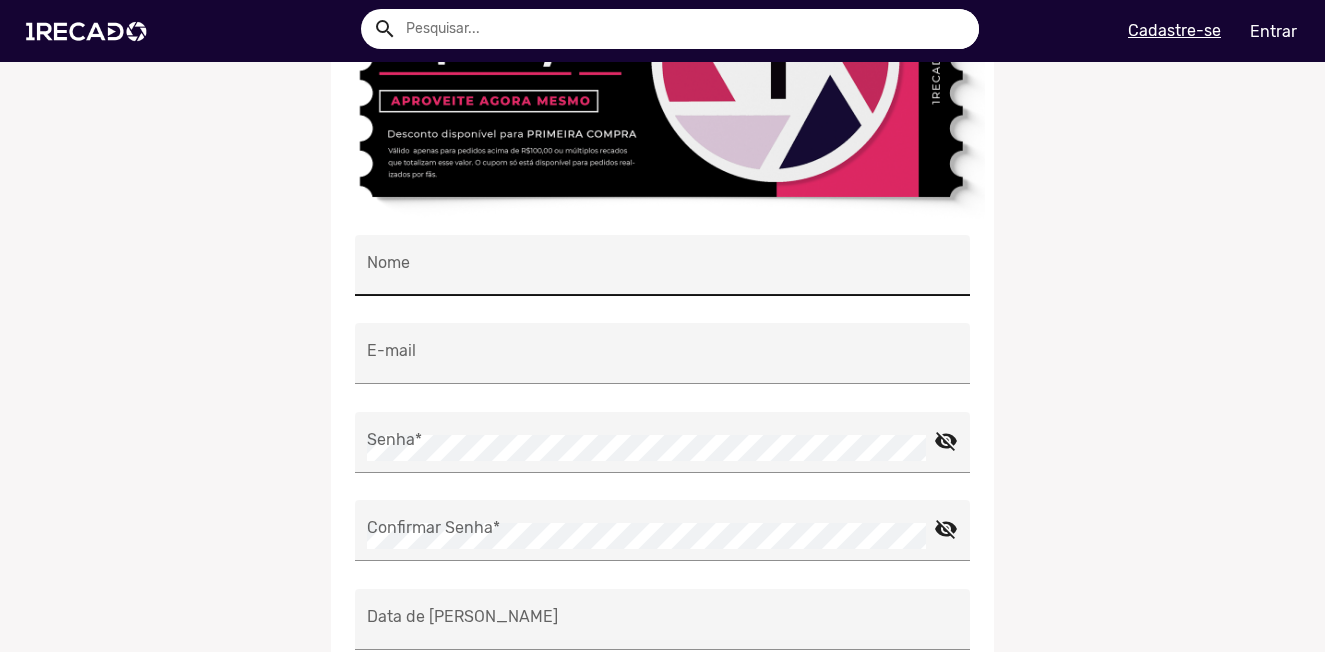 click on "Nome" at bounding box center (662, 271) 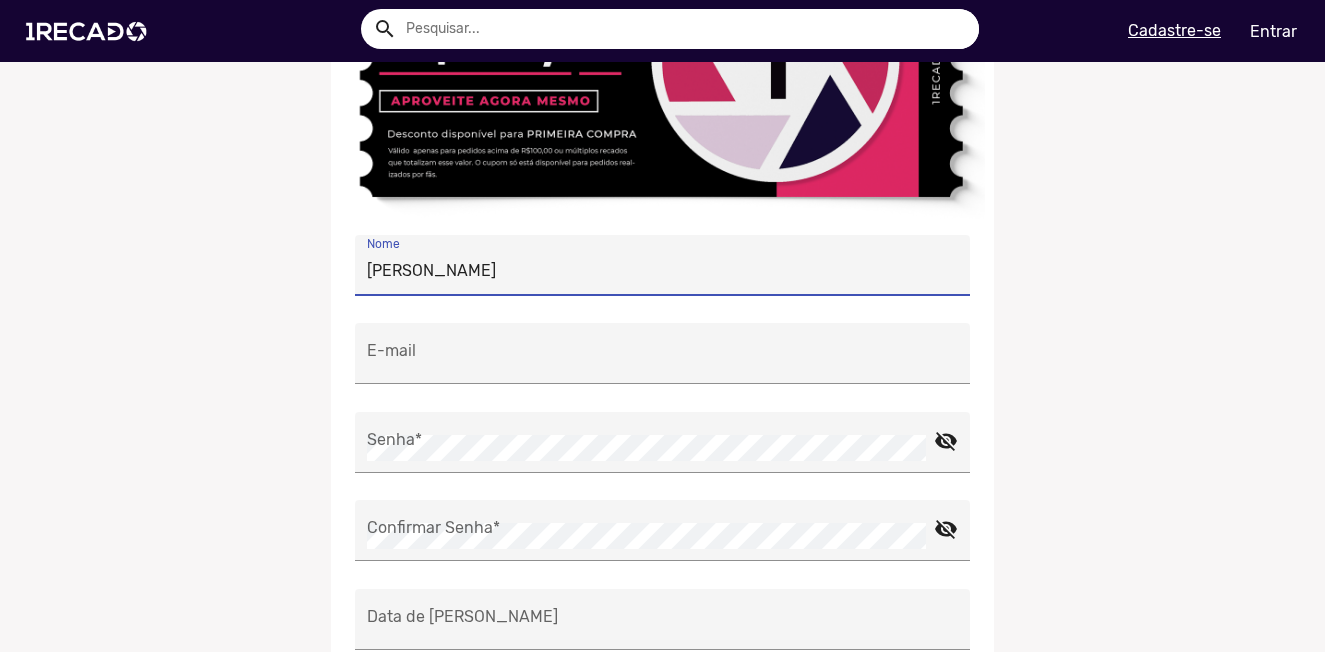 type on "Marco Antônio" 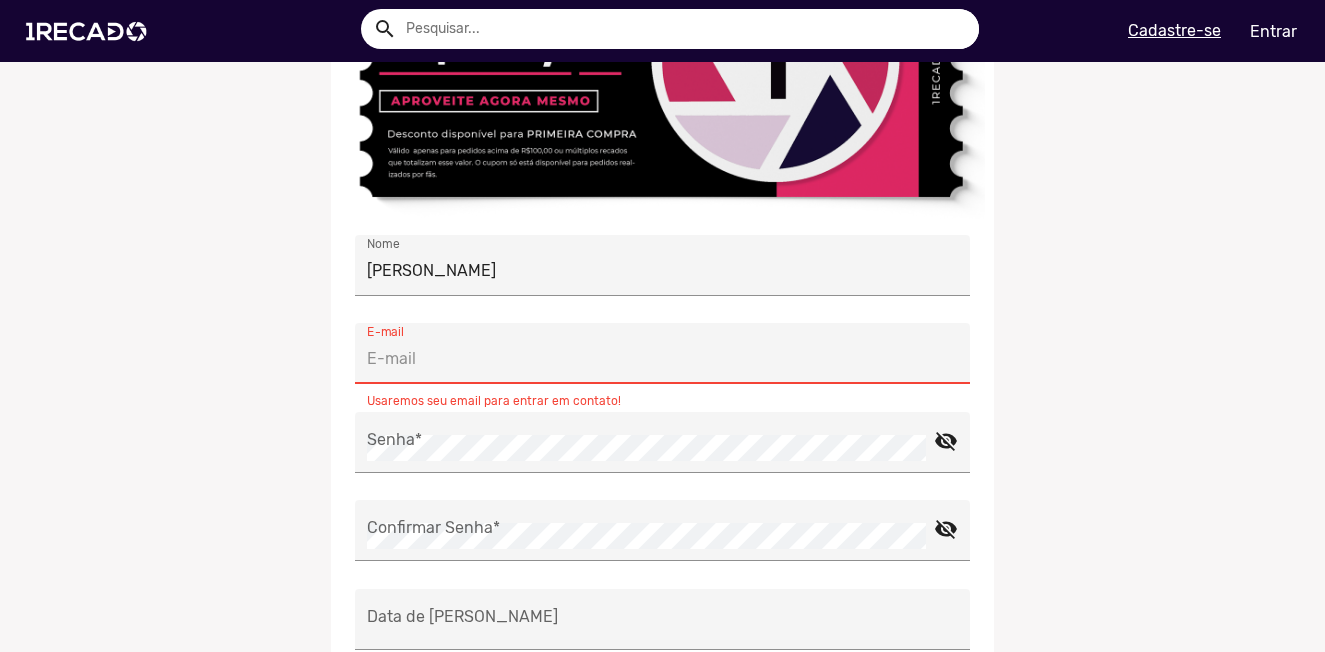 click on "E-mail" at bounding box center [662, 353] 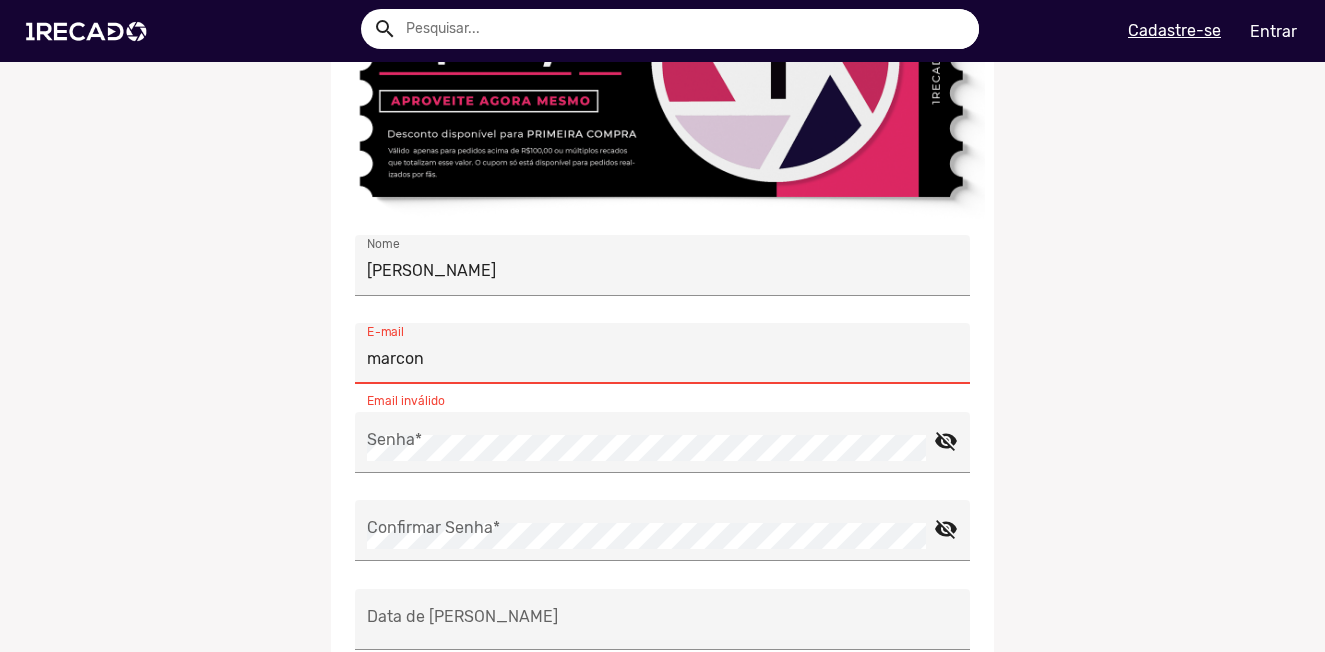 type on "marcondsouza05@gmail.com" 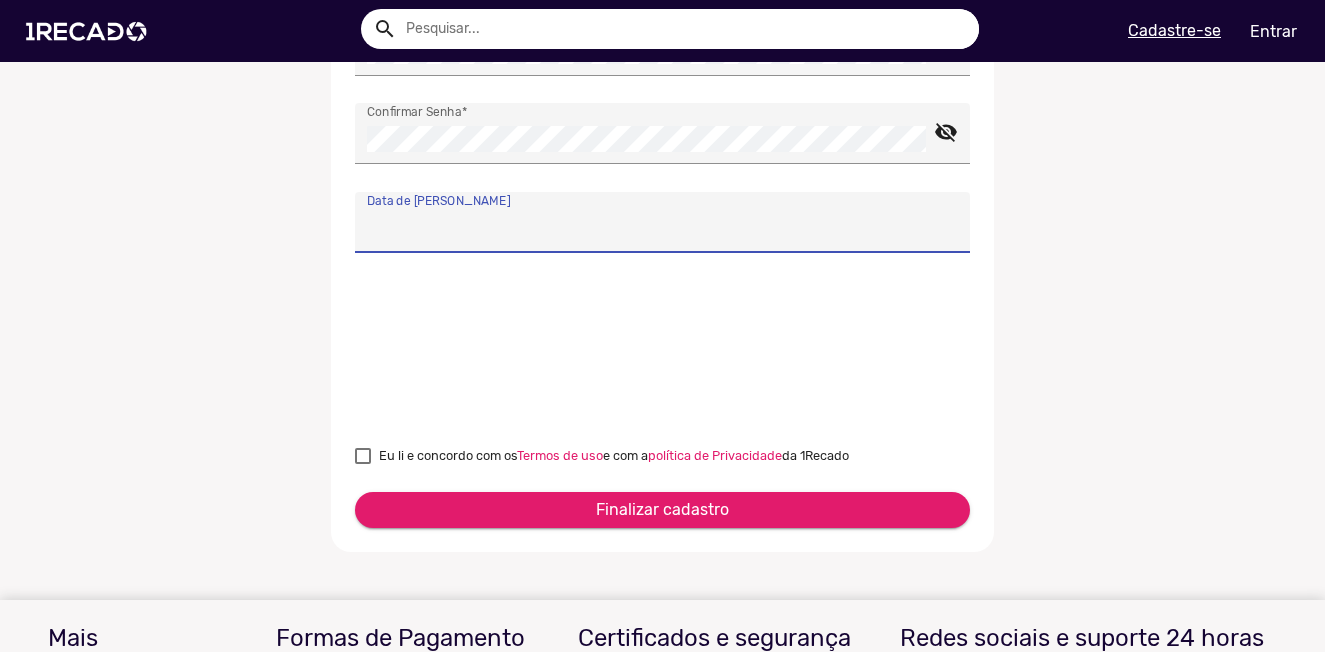 scroll, scrollTop: 700, scrollLeft: 0, axis: vertical 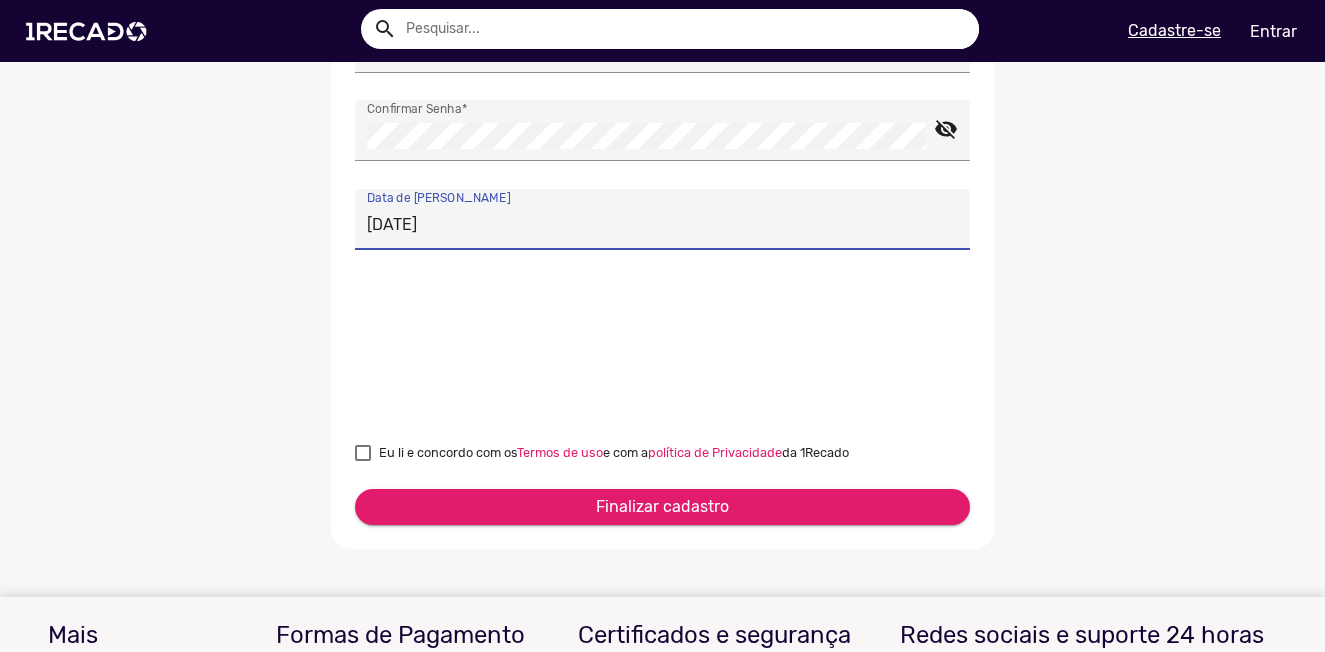 type on "10/08/2005" 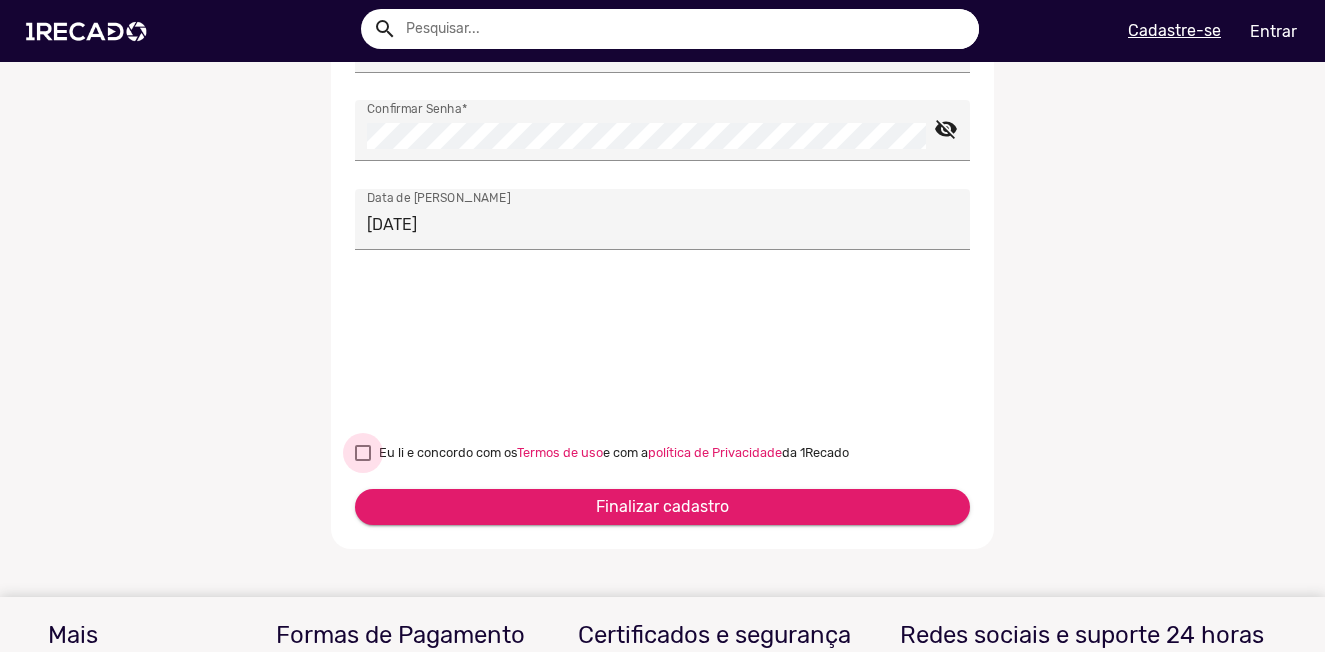 click on "Eu li e concordo com os  Termos de uso  e com a  política de Privacidade  da 1Recado" at bounding box center [602, 453] 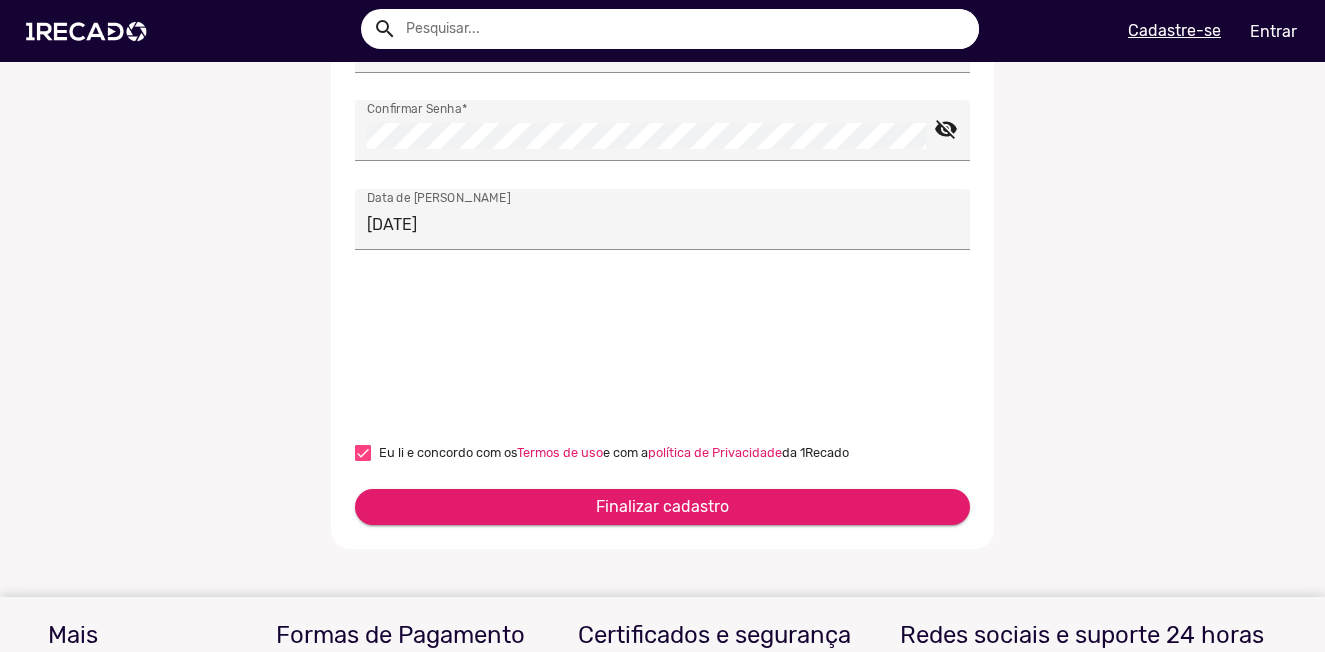 click on "Finalizar cadastro" at bounding box center [662, 519] 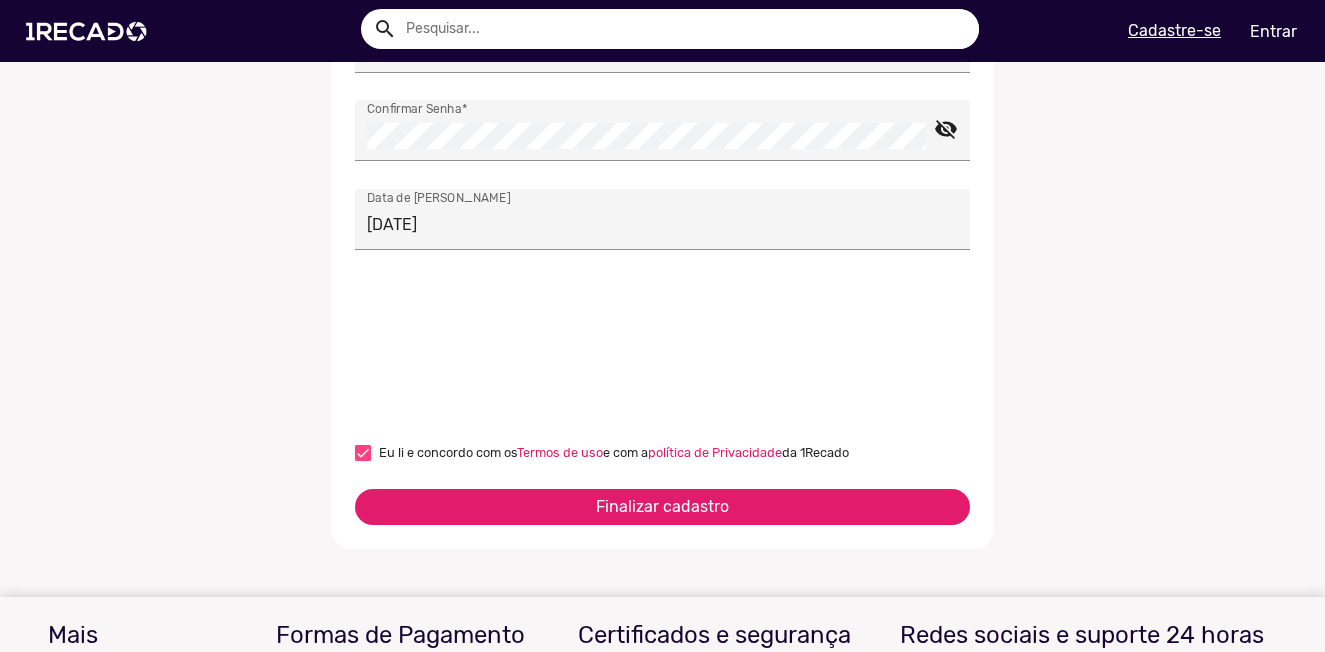 click on "Finalizar cadastro" at bounding box center [662, 507] 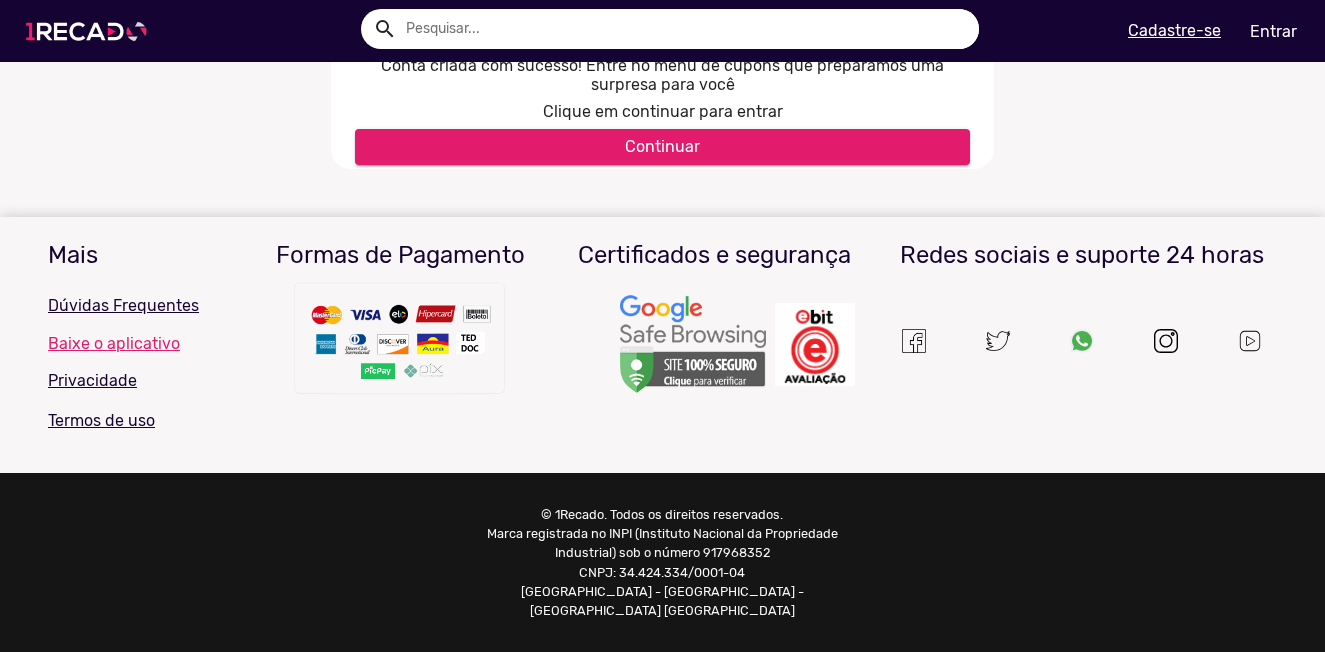type on "marcondsouza05@gmail.com" 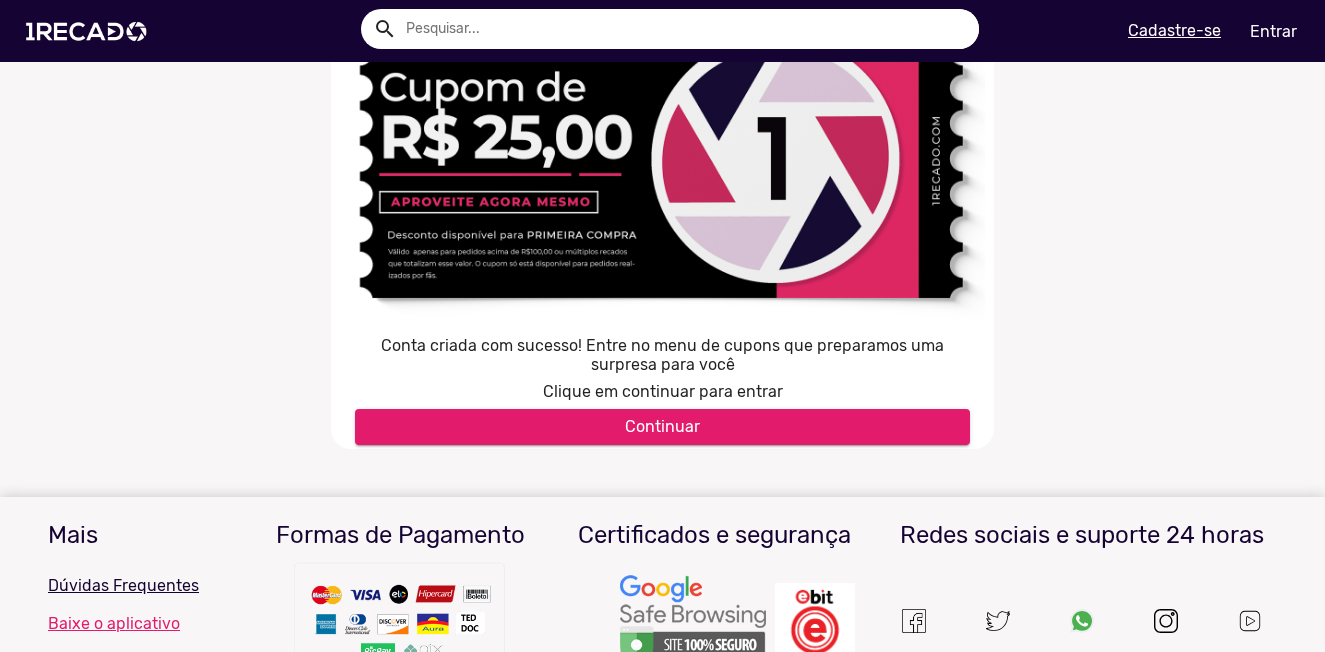 scroll, scrollTop: 200, scrollLeft: 0, axis: vertical 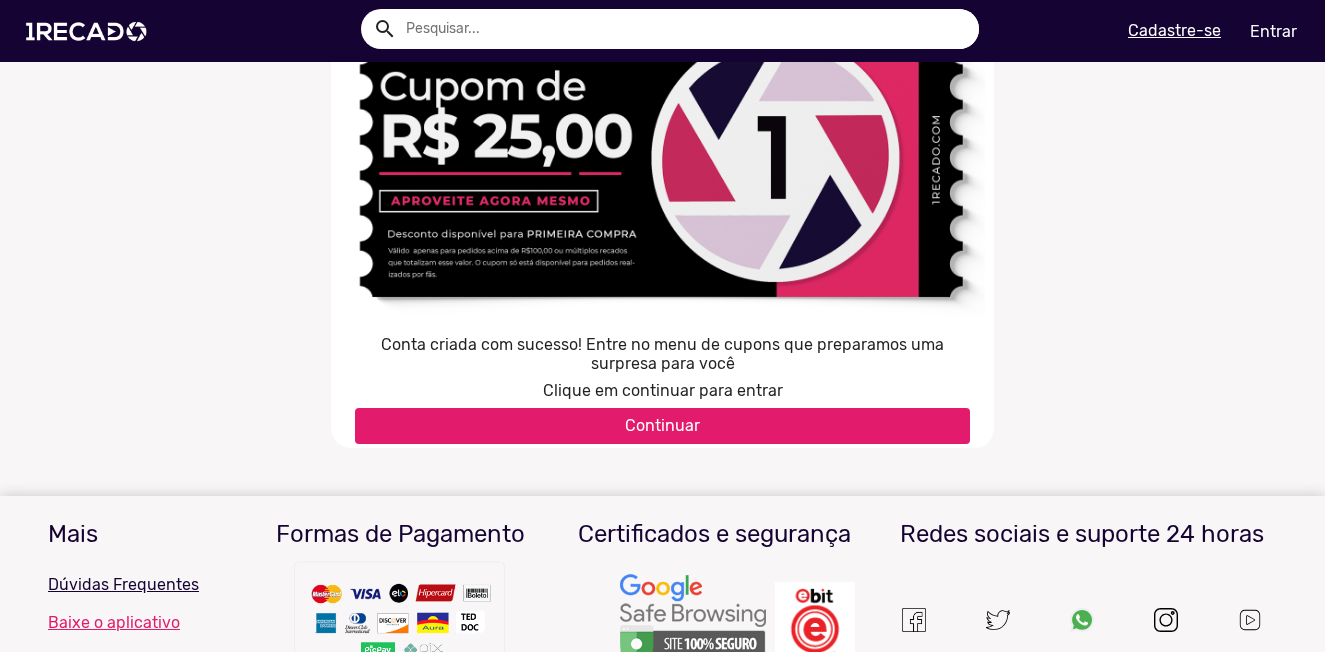 click on "Continuar" at bounding box center (662, 426) 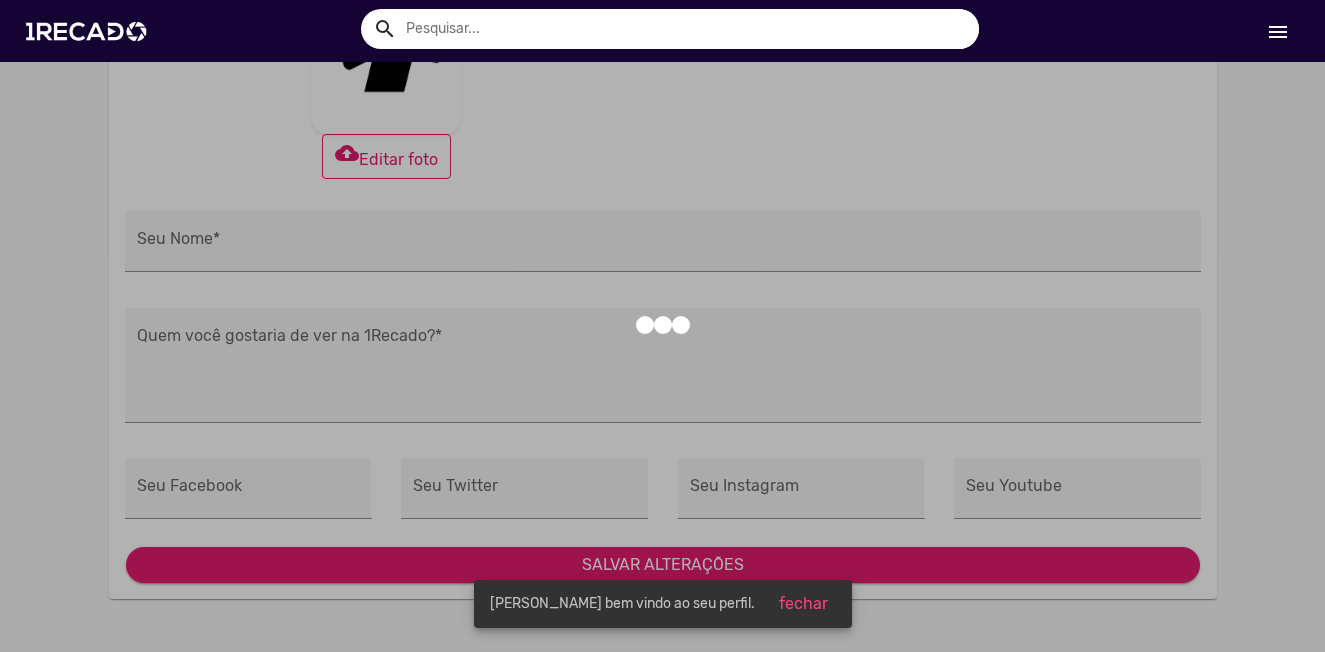 scroll, scrollTop: 0, scrollLeft: 0, axis: both 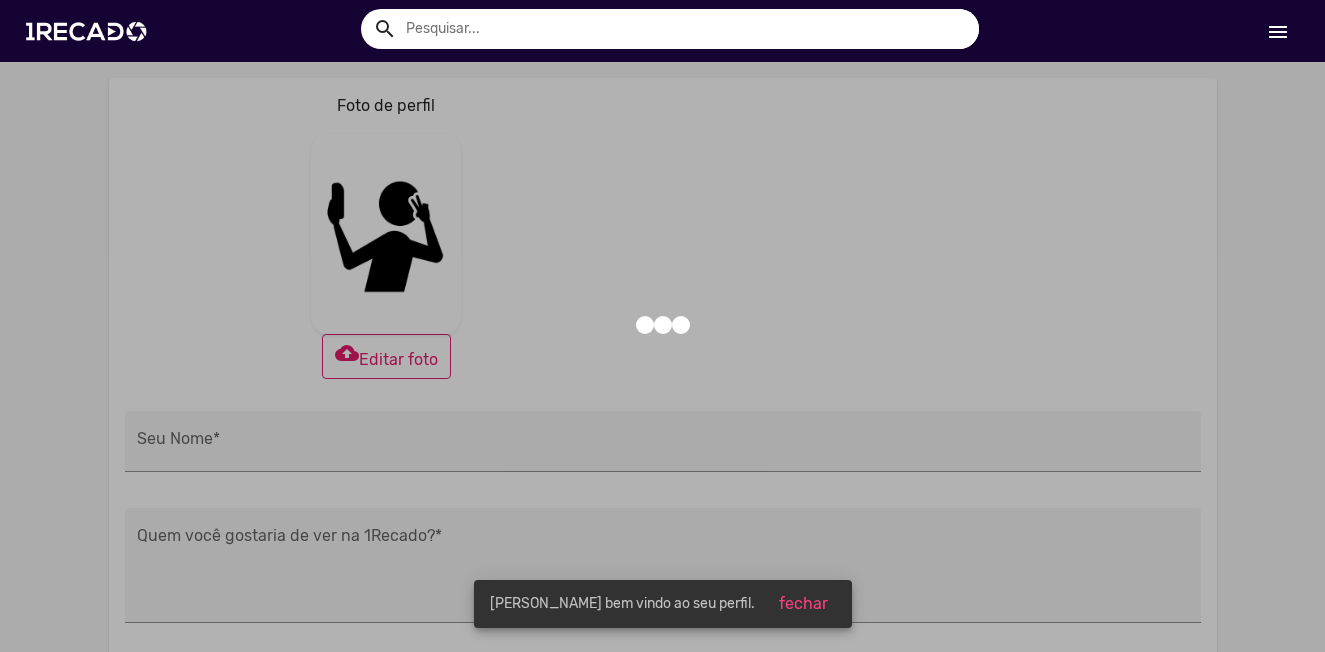 type on "Marco Antônio" 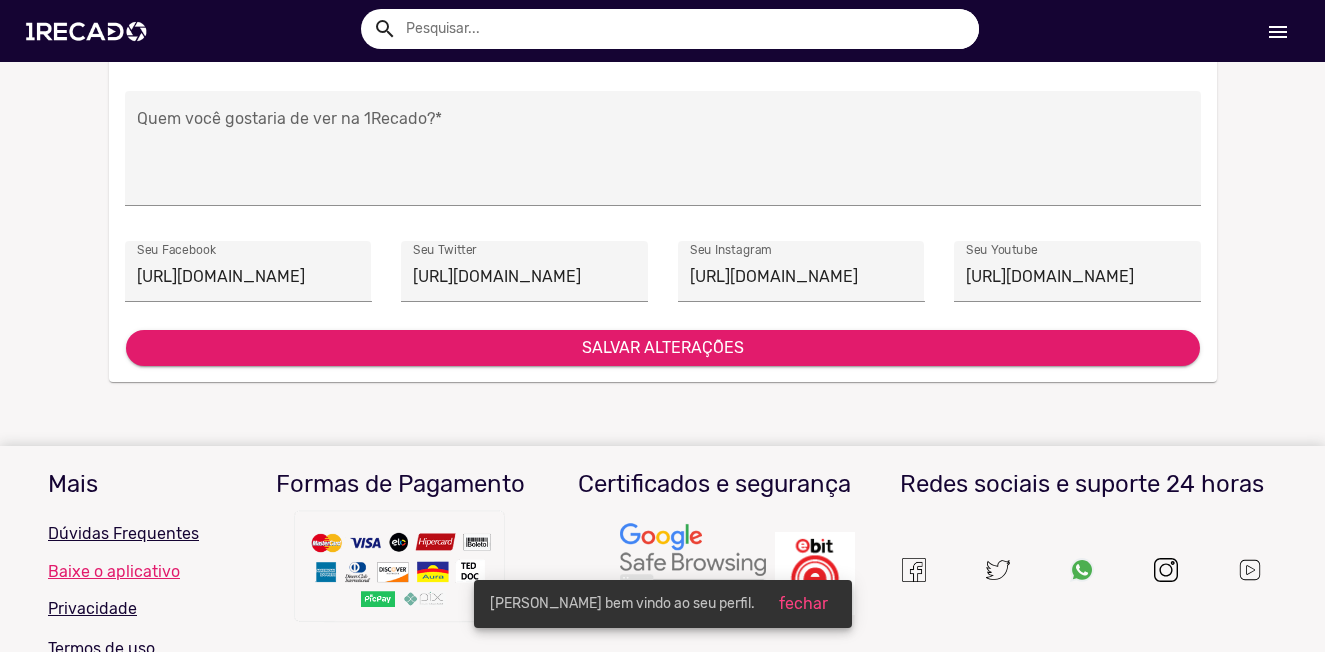scroll, scrollTop: 400, scrollLeft: 0, axis: vertical 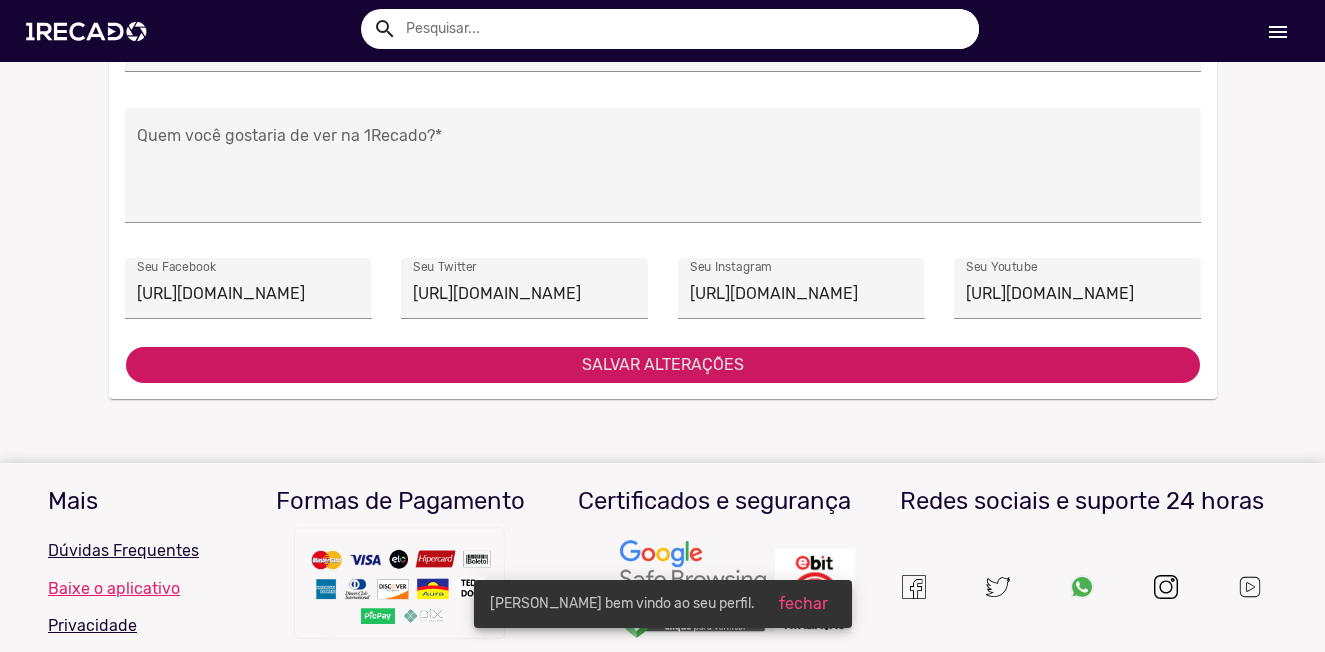 click on "SALVAR ALTERAÇÕES" 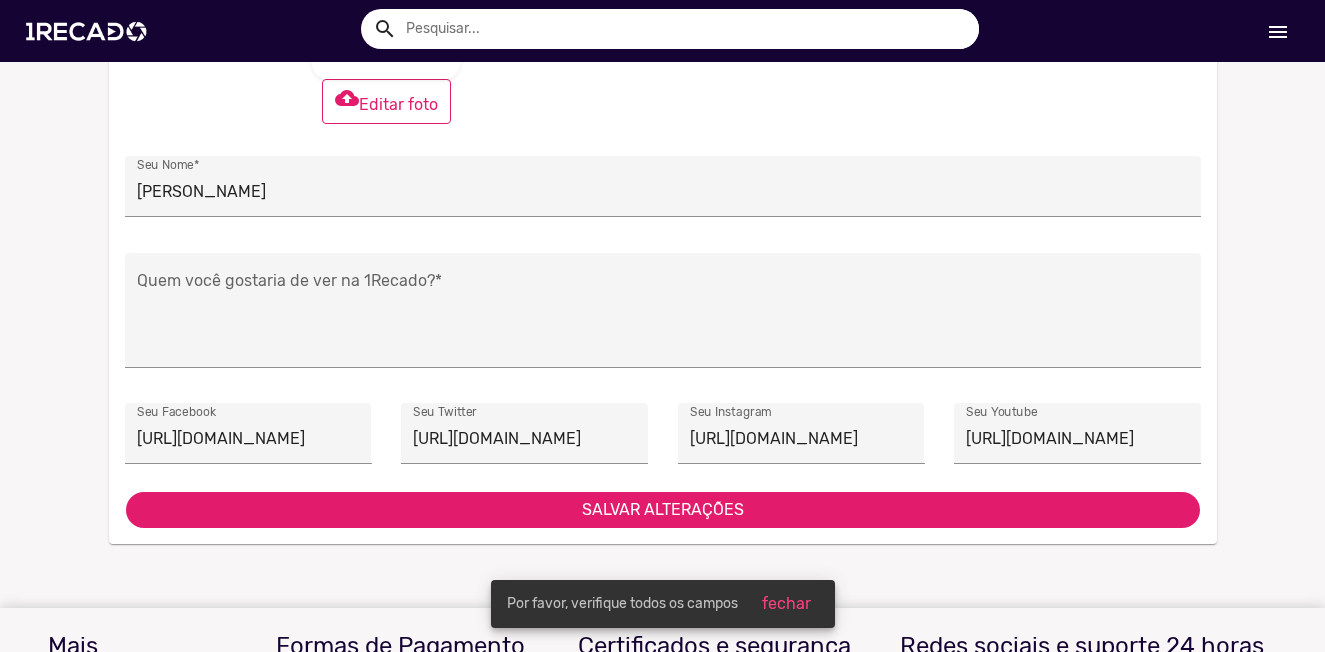 scroll, scrollTop: 0, scrollLeft: 0, axis: both 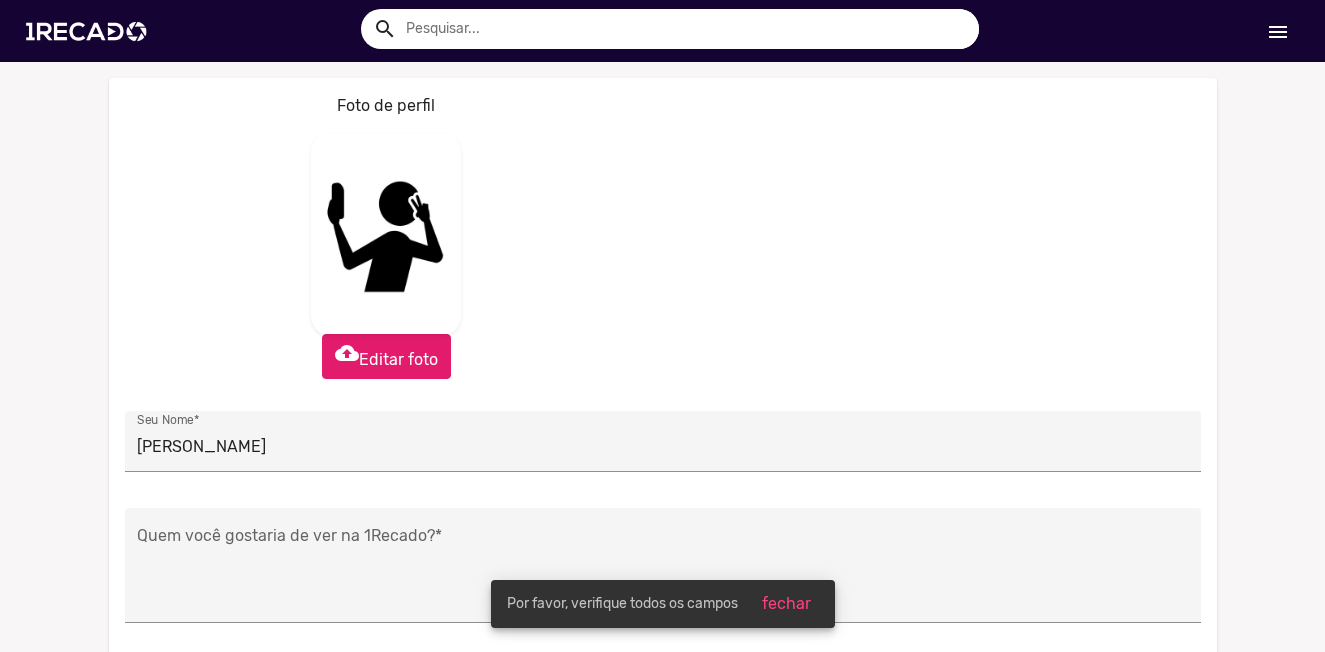 click on "cloud_upload  Editar foto" 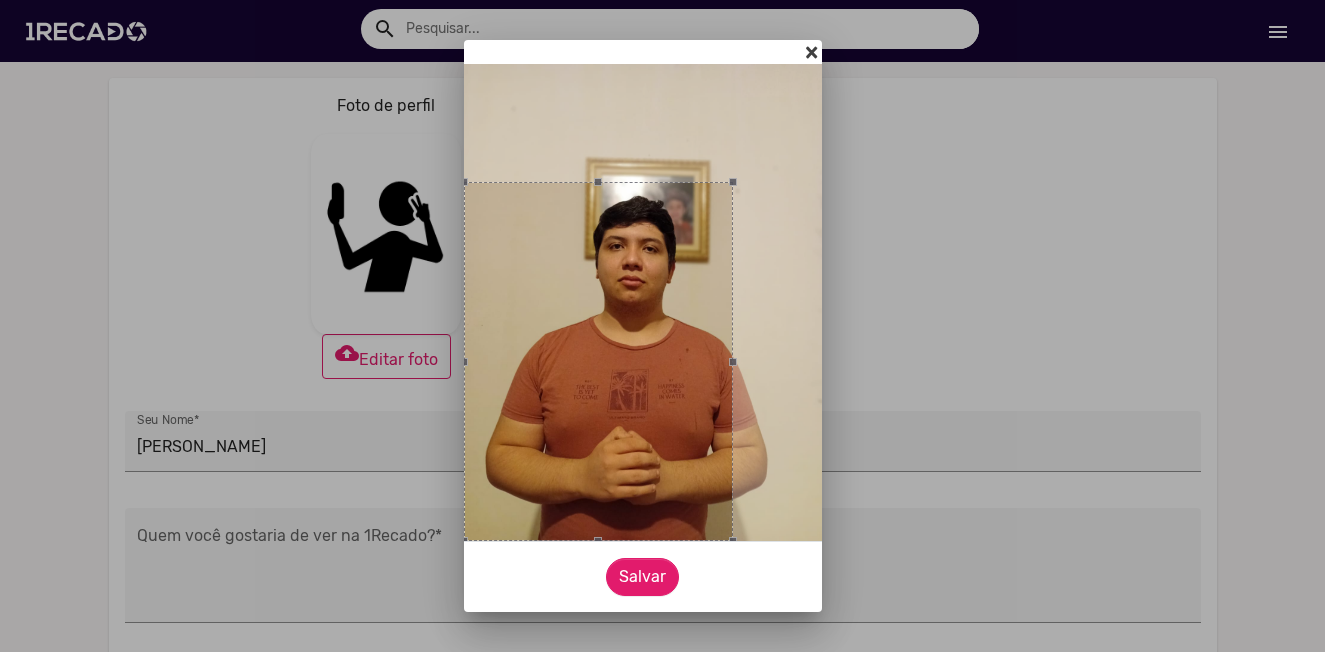 drag, startPoint x: 641, startPoint y: 67, endPoint x: 691, endPoint y: 188, distance: 130.92365 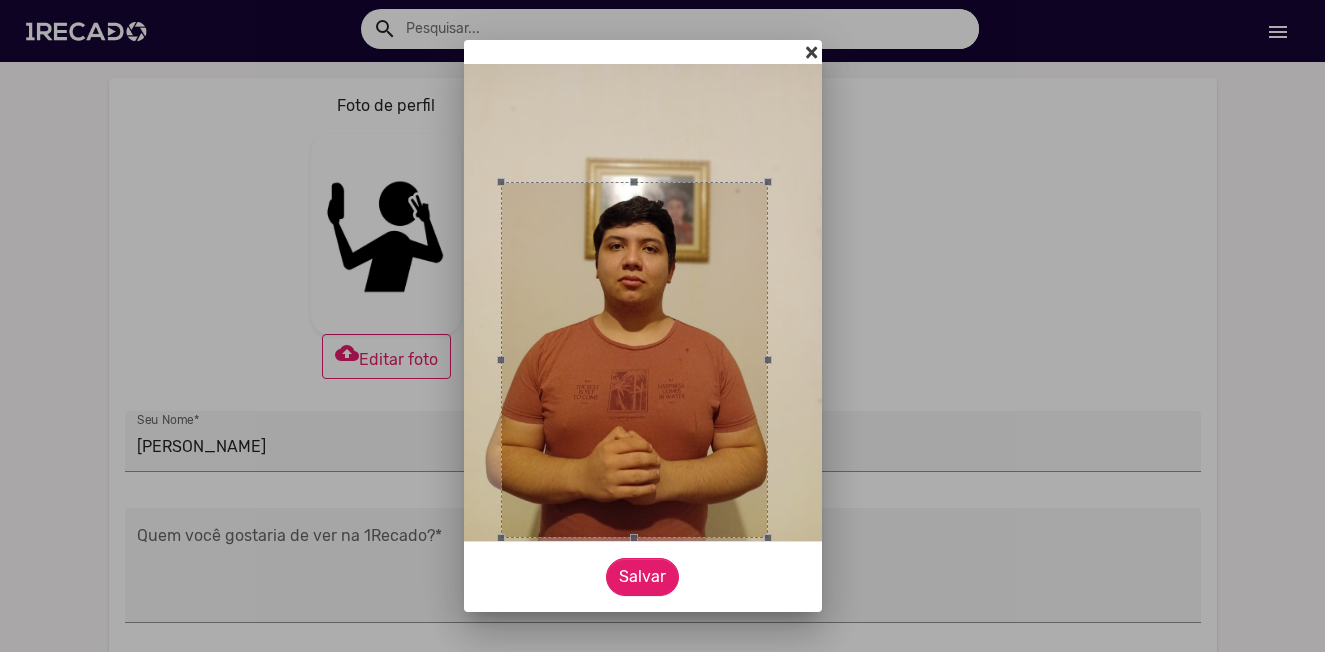 drag, startPoint x: 636, startPoint y: 299, endPoint x: 669, endPoint y: 296, distance: 33.13608 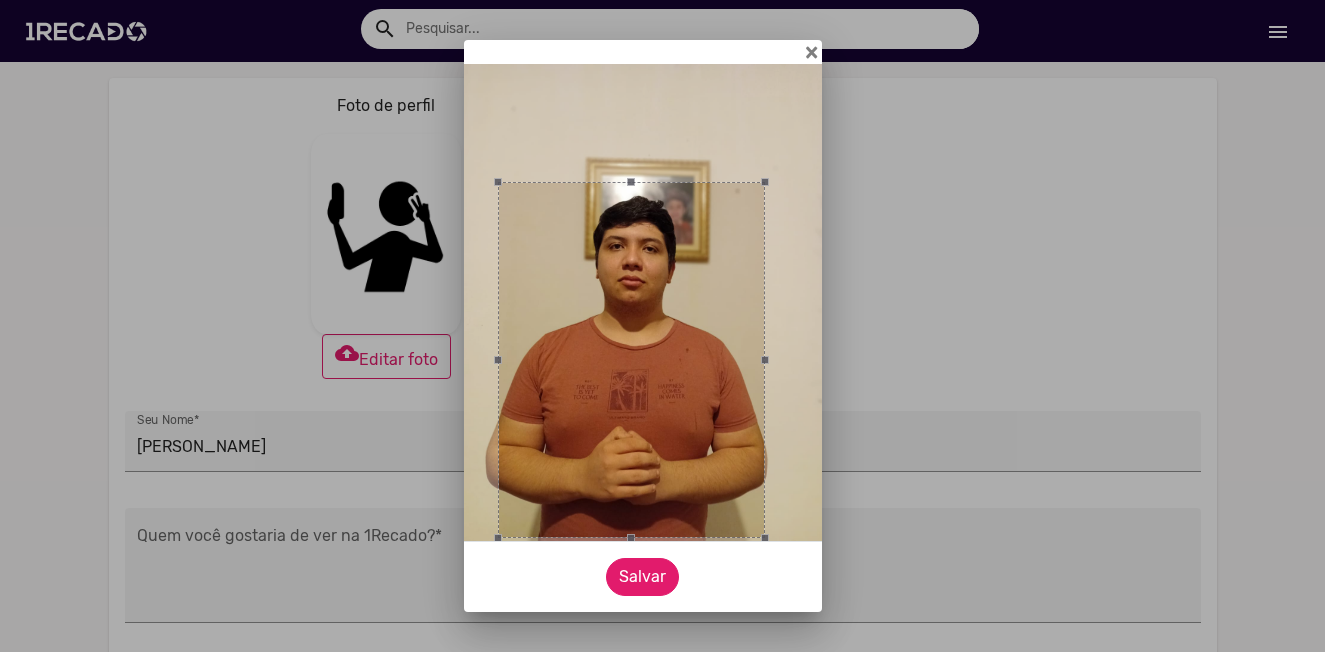 click on "Salvar" at bounding box center [642, 577] 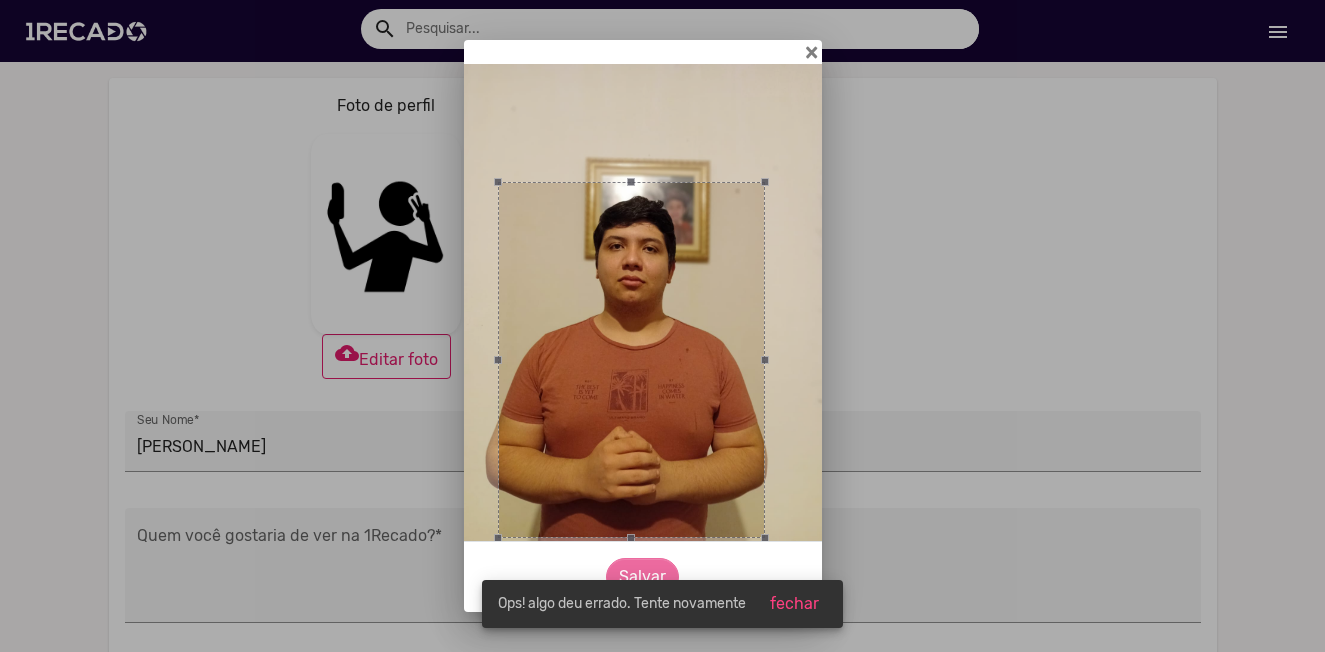 click on "fechar" at bounding box center [794, 603] 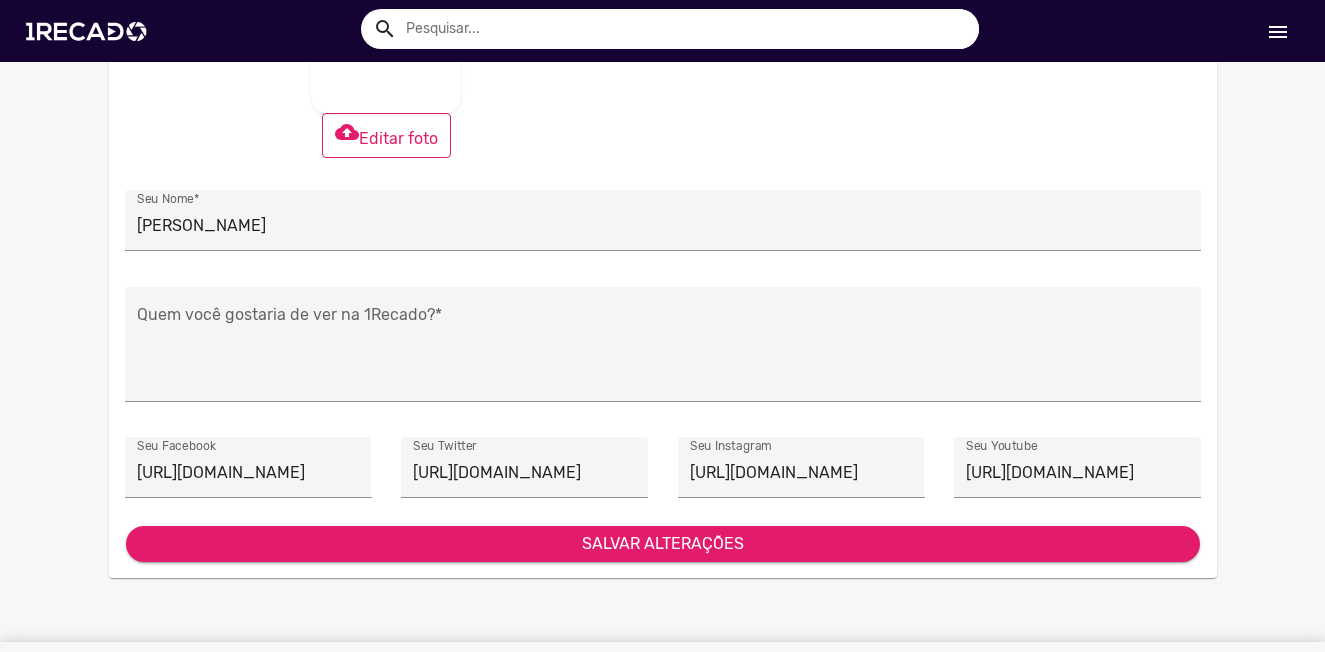 scroll, scrollTop: 300, scrollLeft: 0, axis: vertical 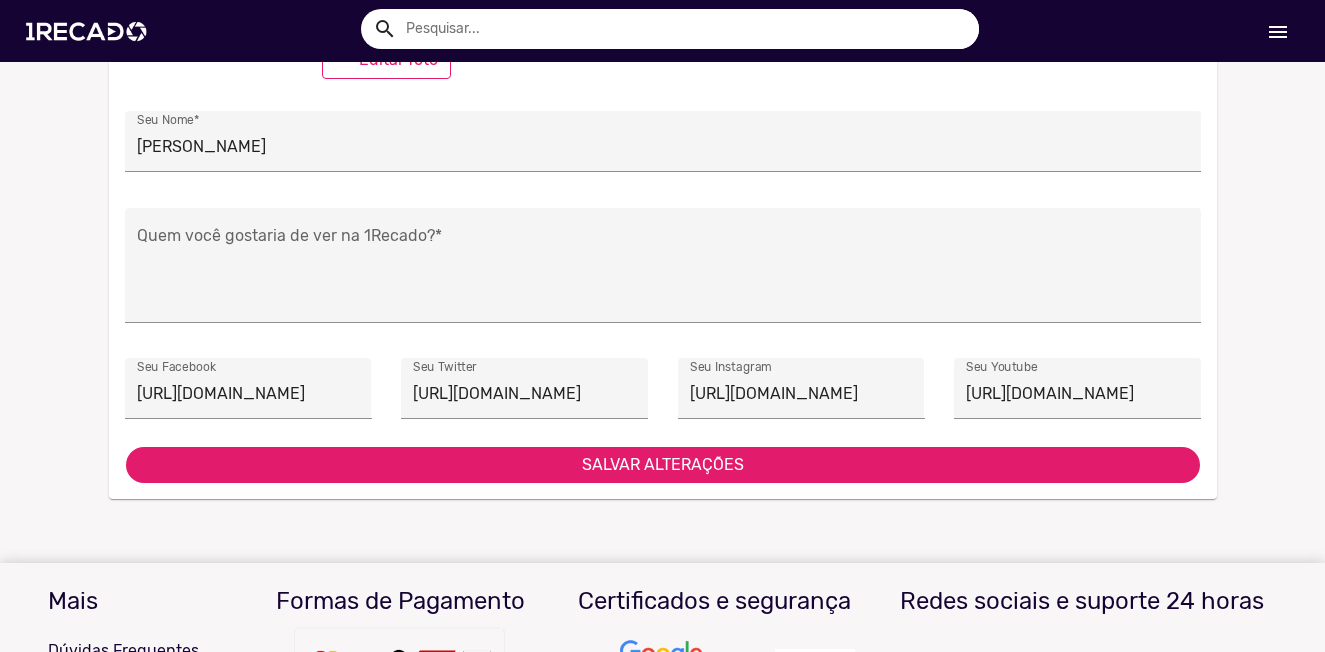 click on "SALVAR ALTERAÇÕES" 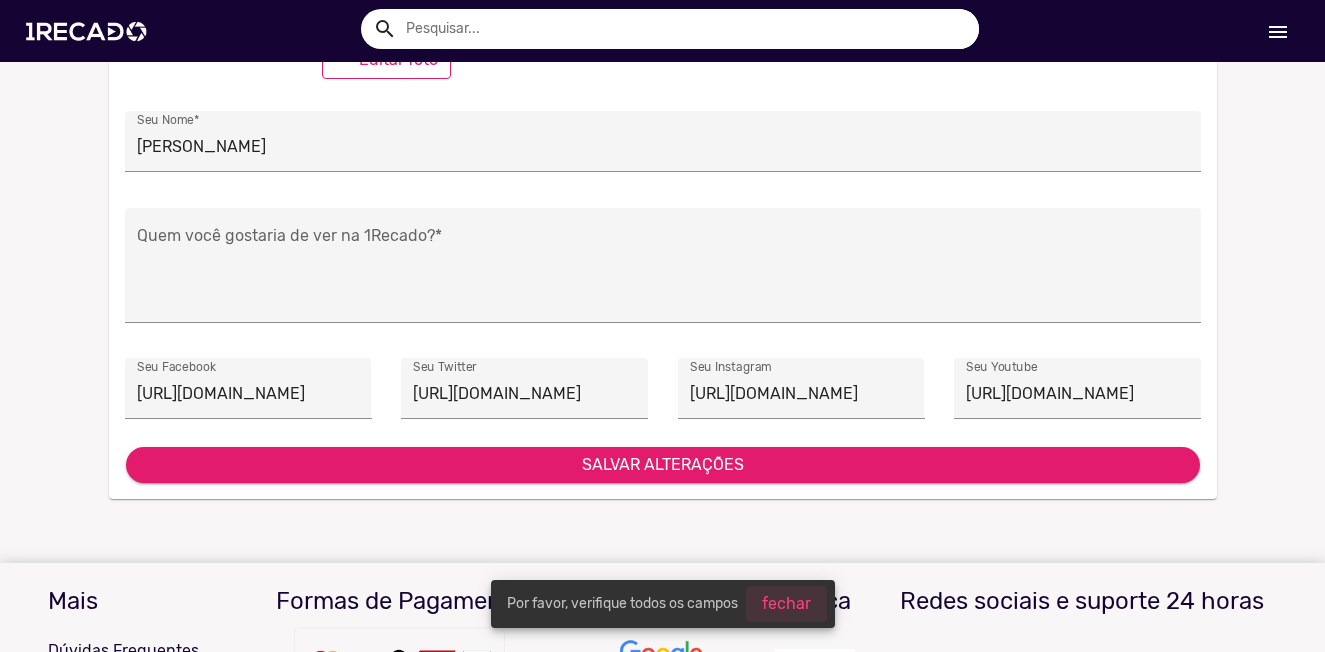 click on "fechar" at bounding box center (786, 603) 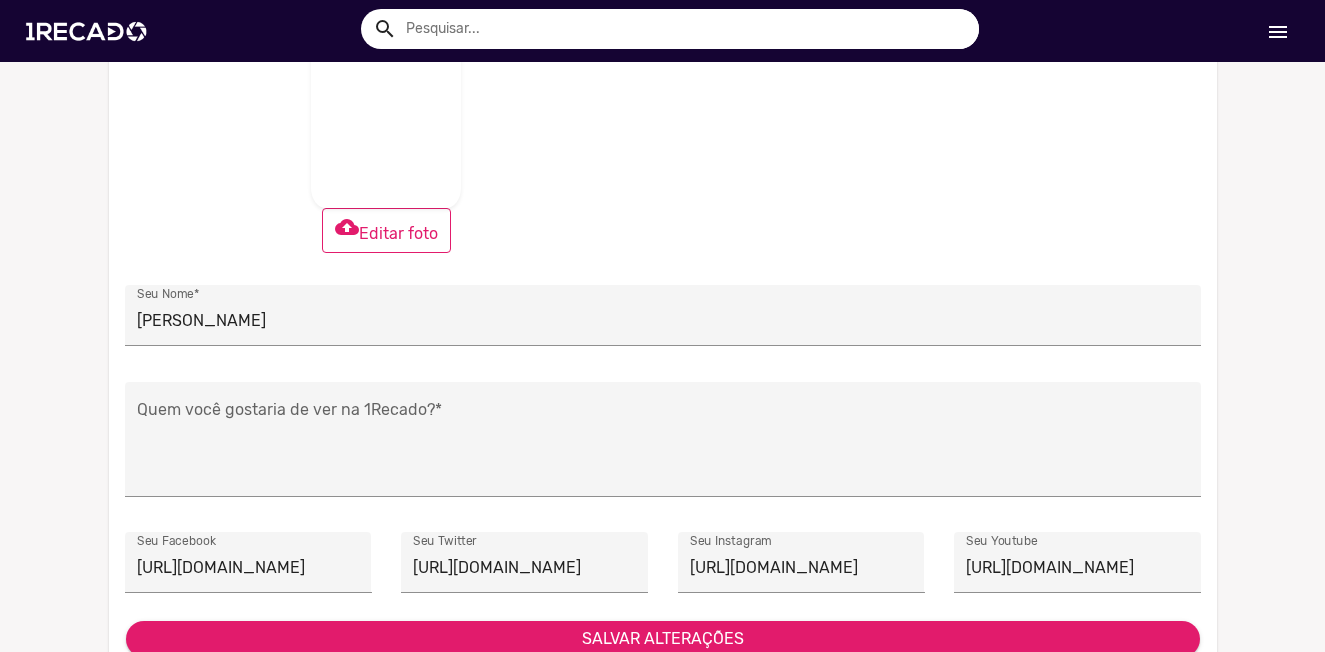 scroll, scrollTop: 0, scrollLeft: 0, axis: both 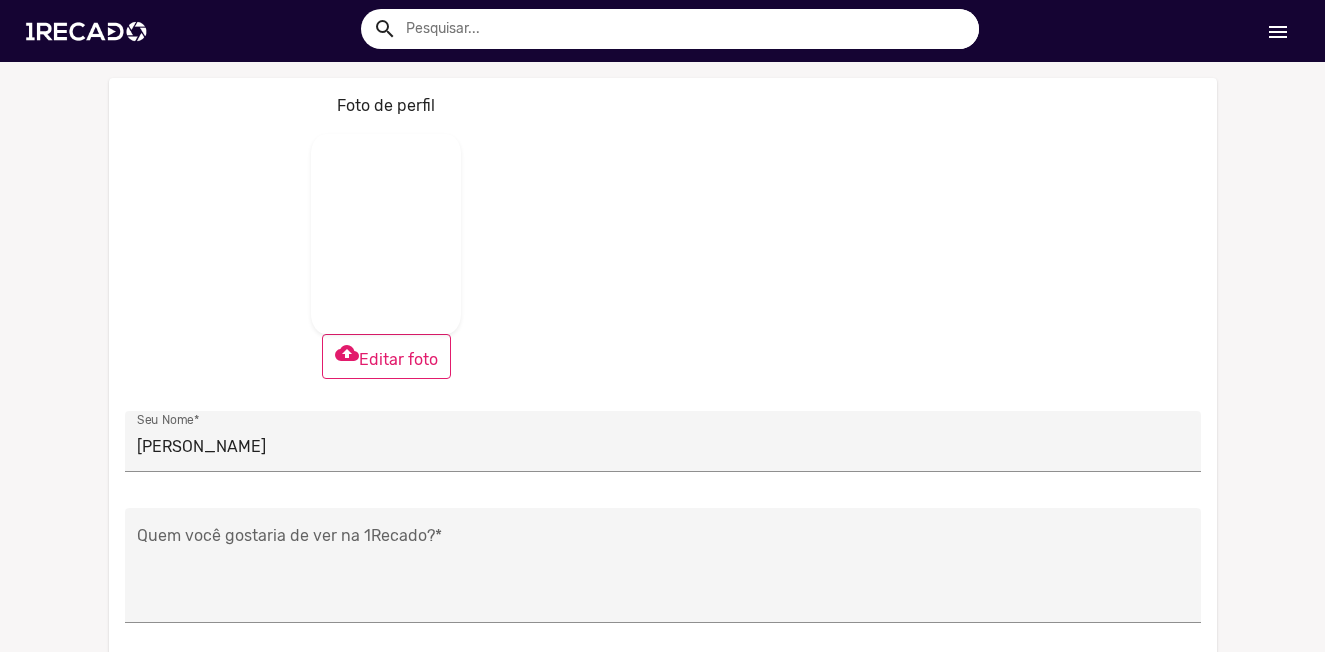 click on "menu" at bounding box center (1278, 31) 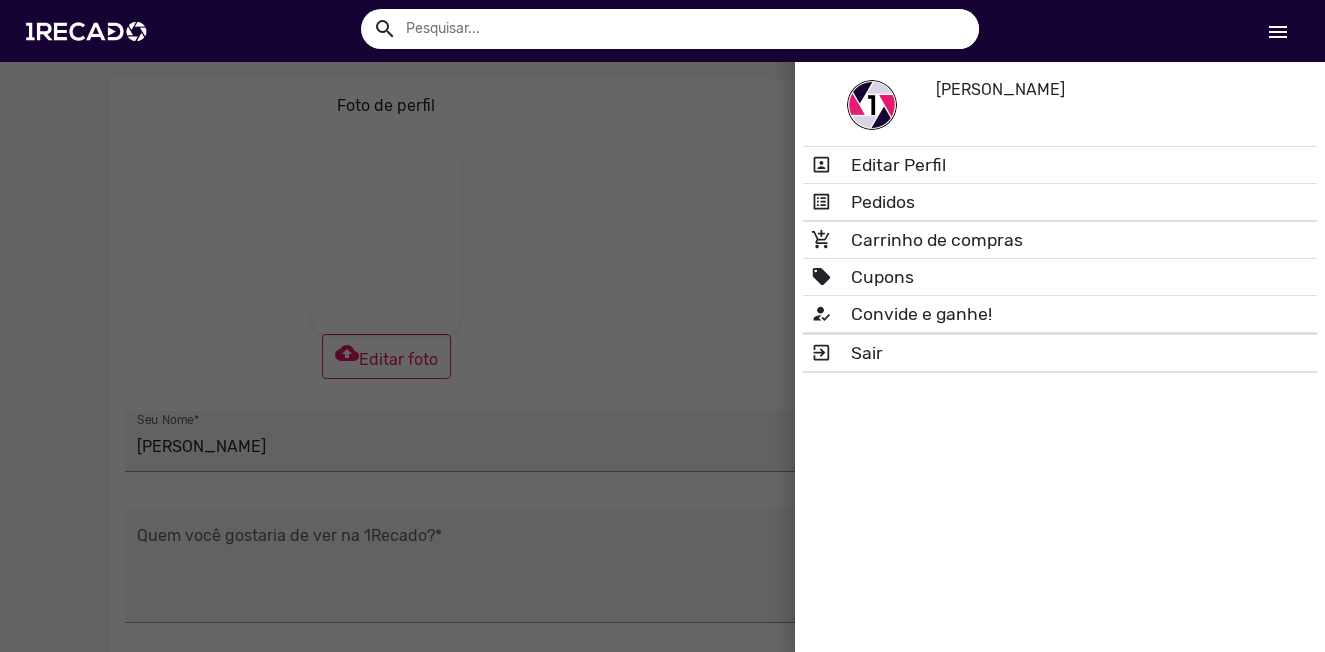 drag, startPoint x: 513, startPoint y: 221, endPoint x: 485, endPoint y: 177, distance: 52.153618 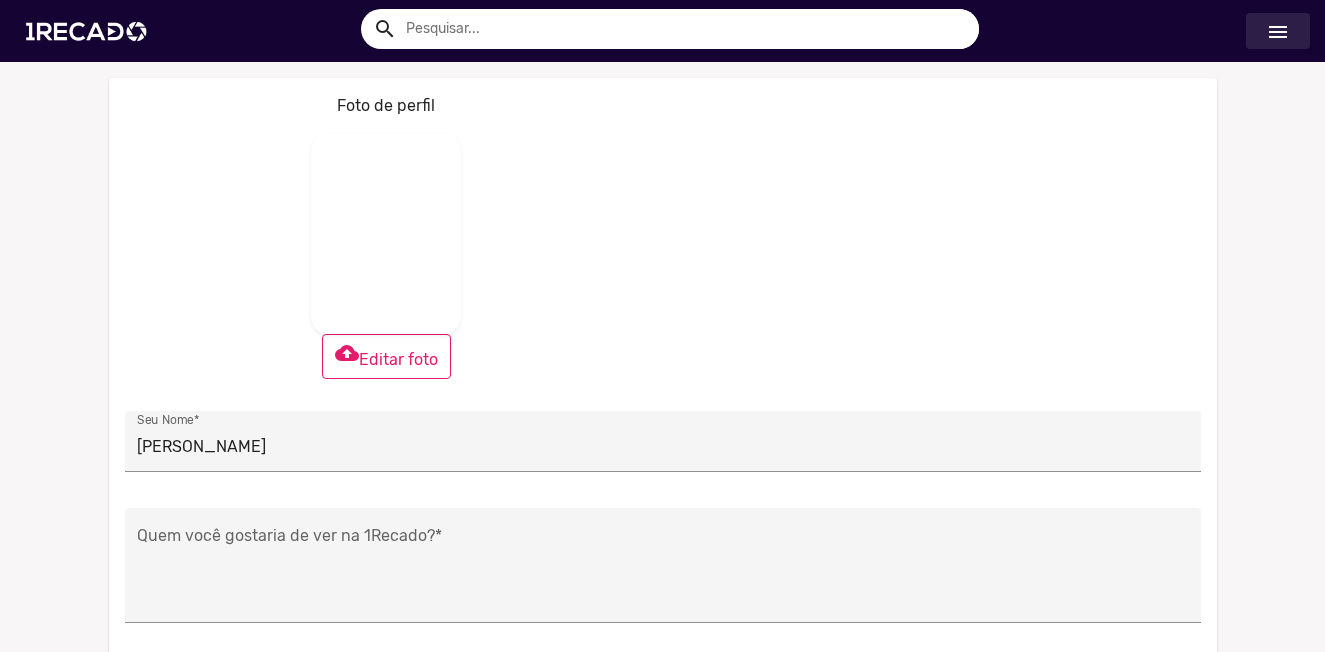 click on "menu" at bounding box center [1278, 31] 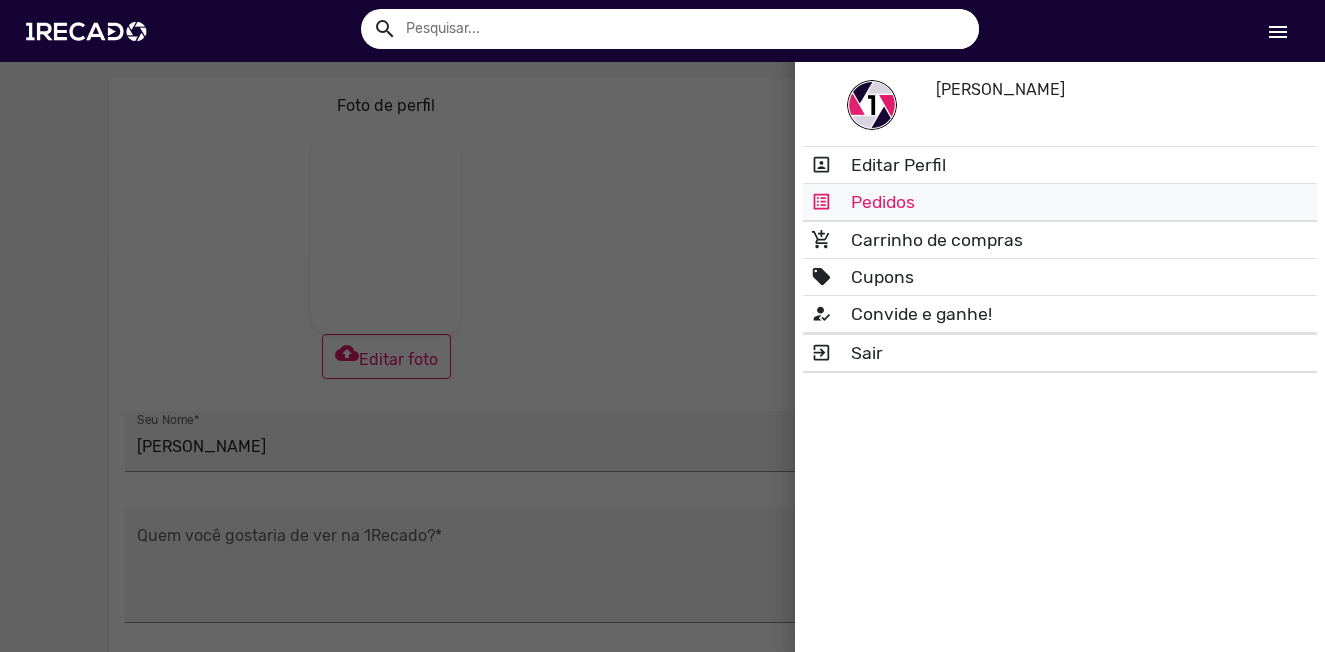 click on "list_alt Pedidos" 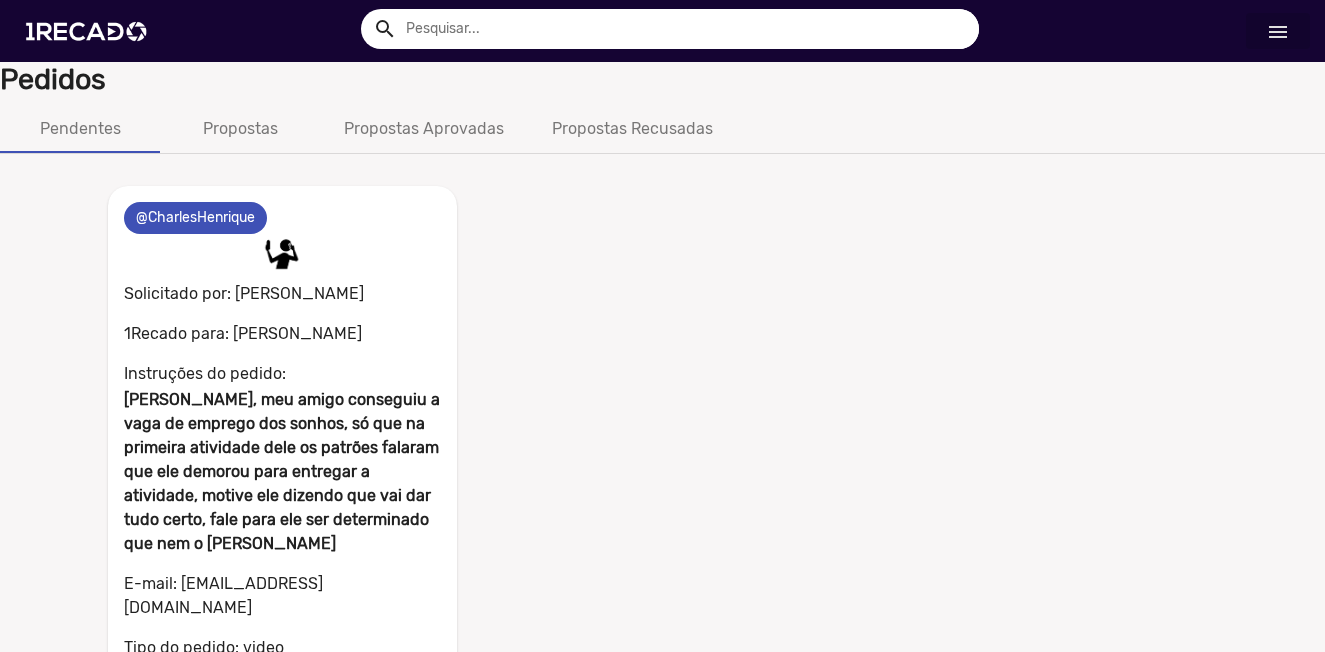 click at bounding box center (282, 254) 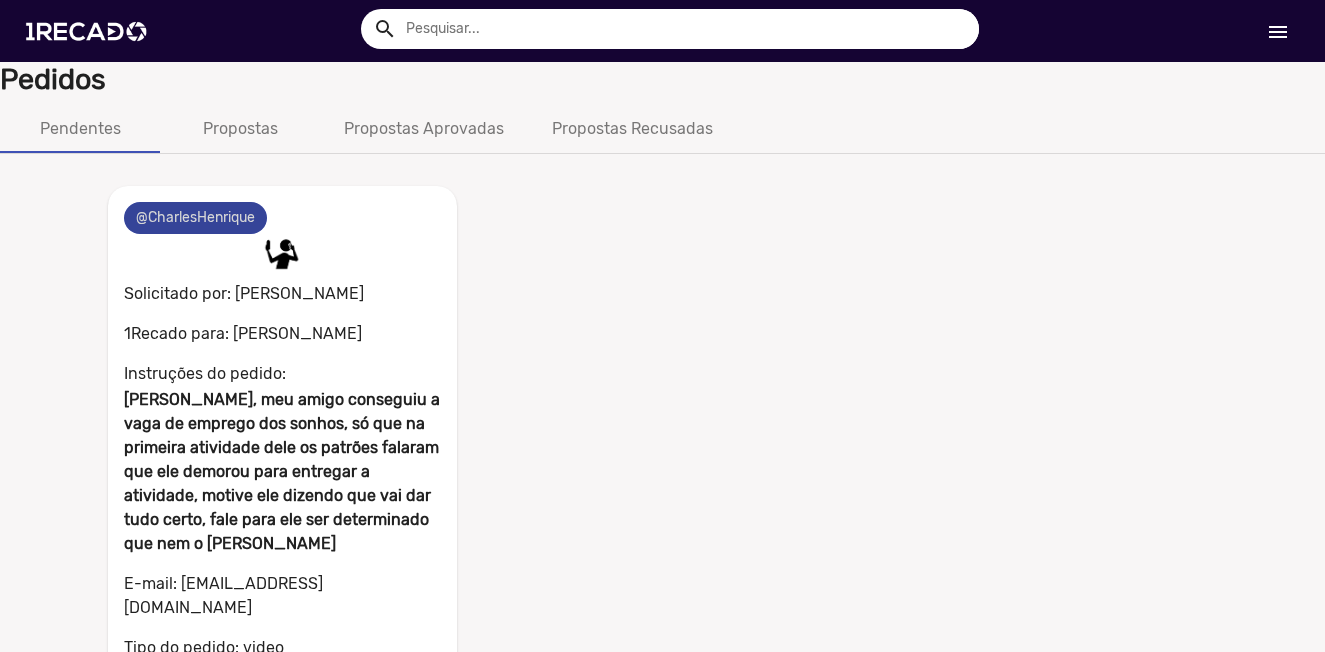 click on "@CharlesHenrique" at bounding box center [195, 218] 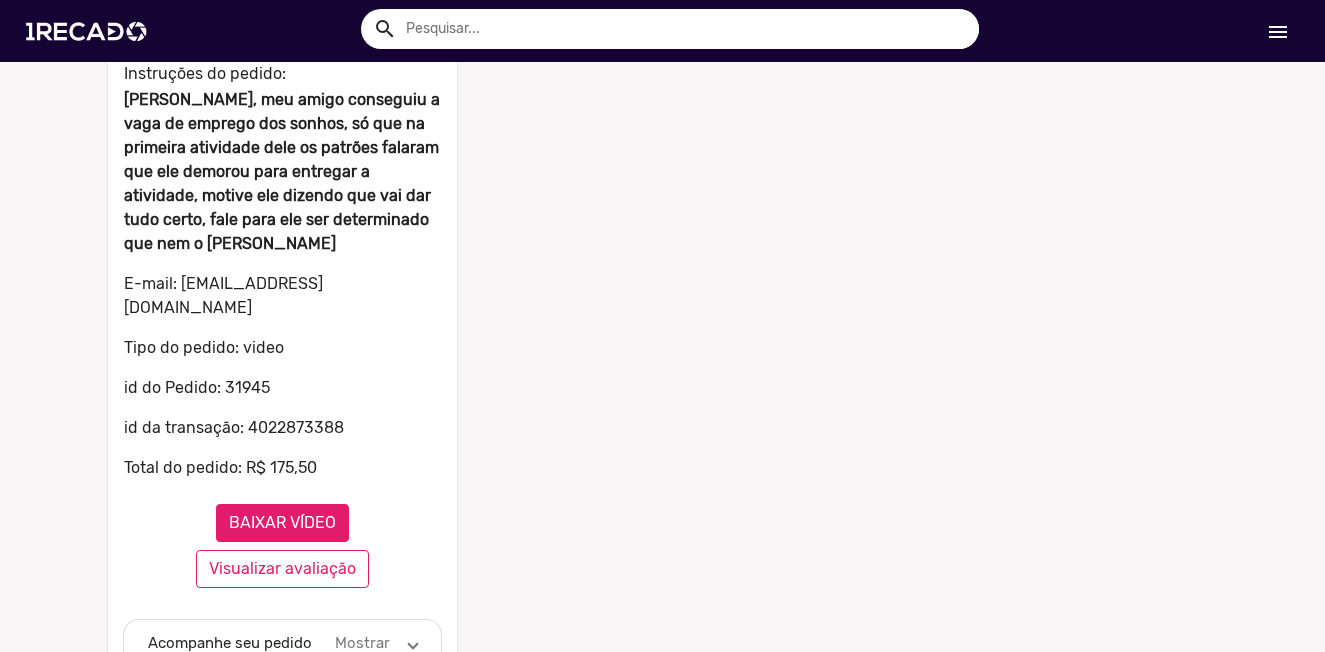 click on "BAIXAR VÍDEO" 